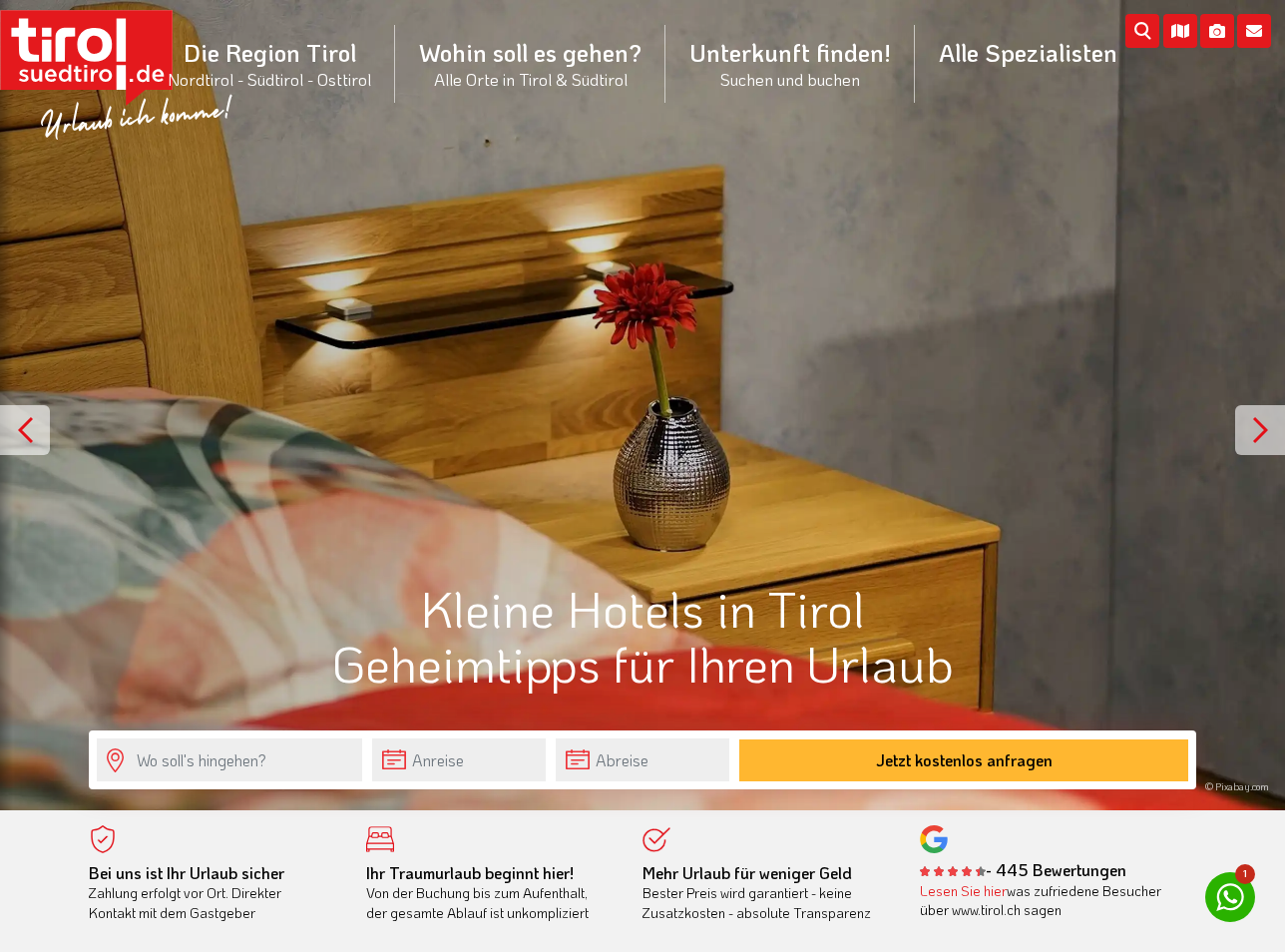 scroll, scrollTop: 0, scrollLeft: 0, axis: both 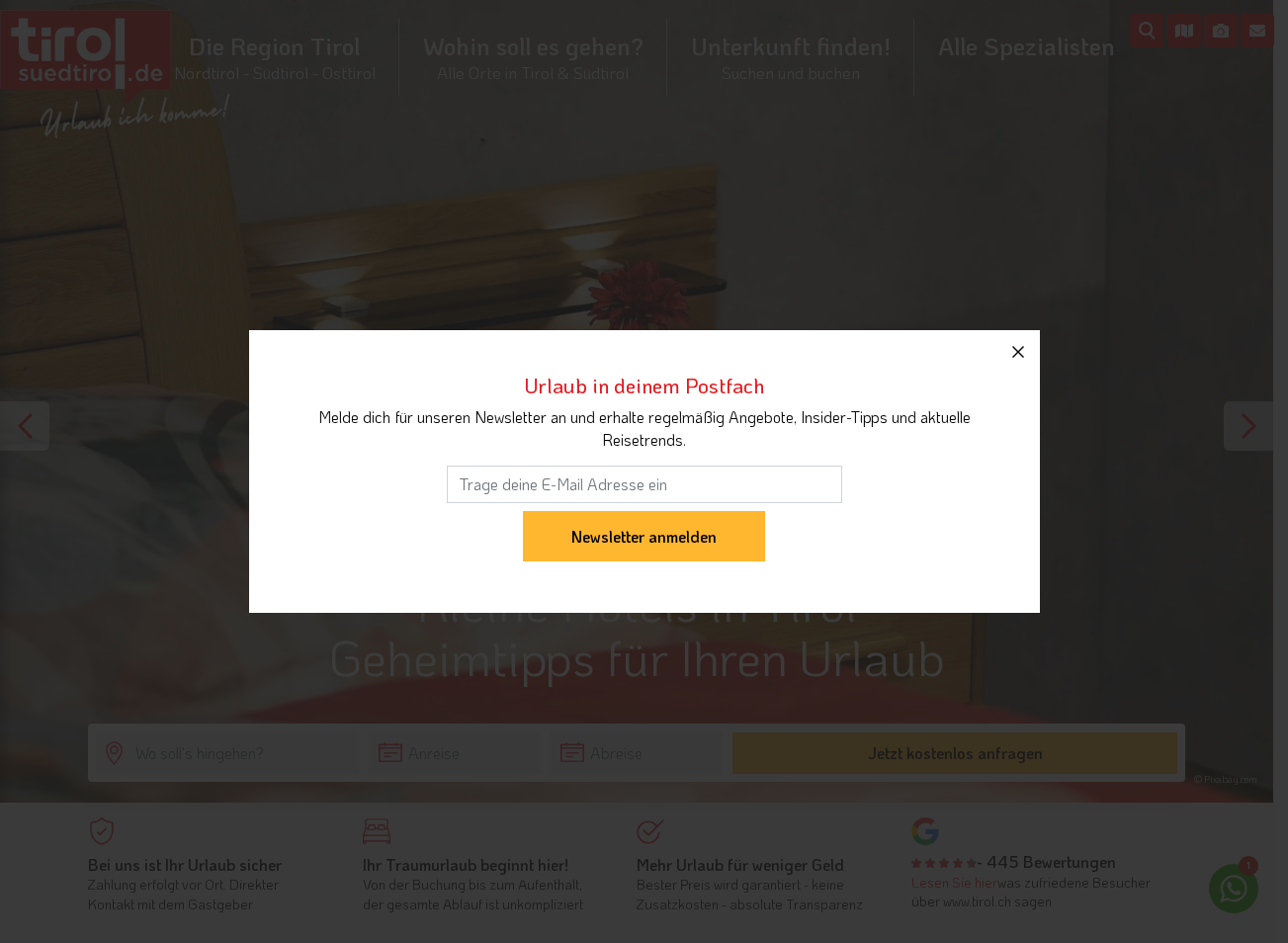 click 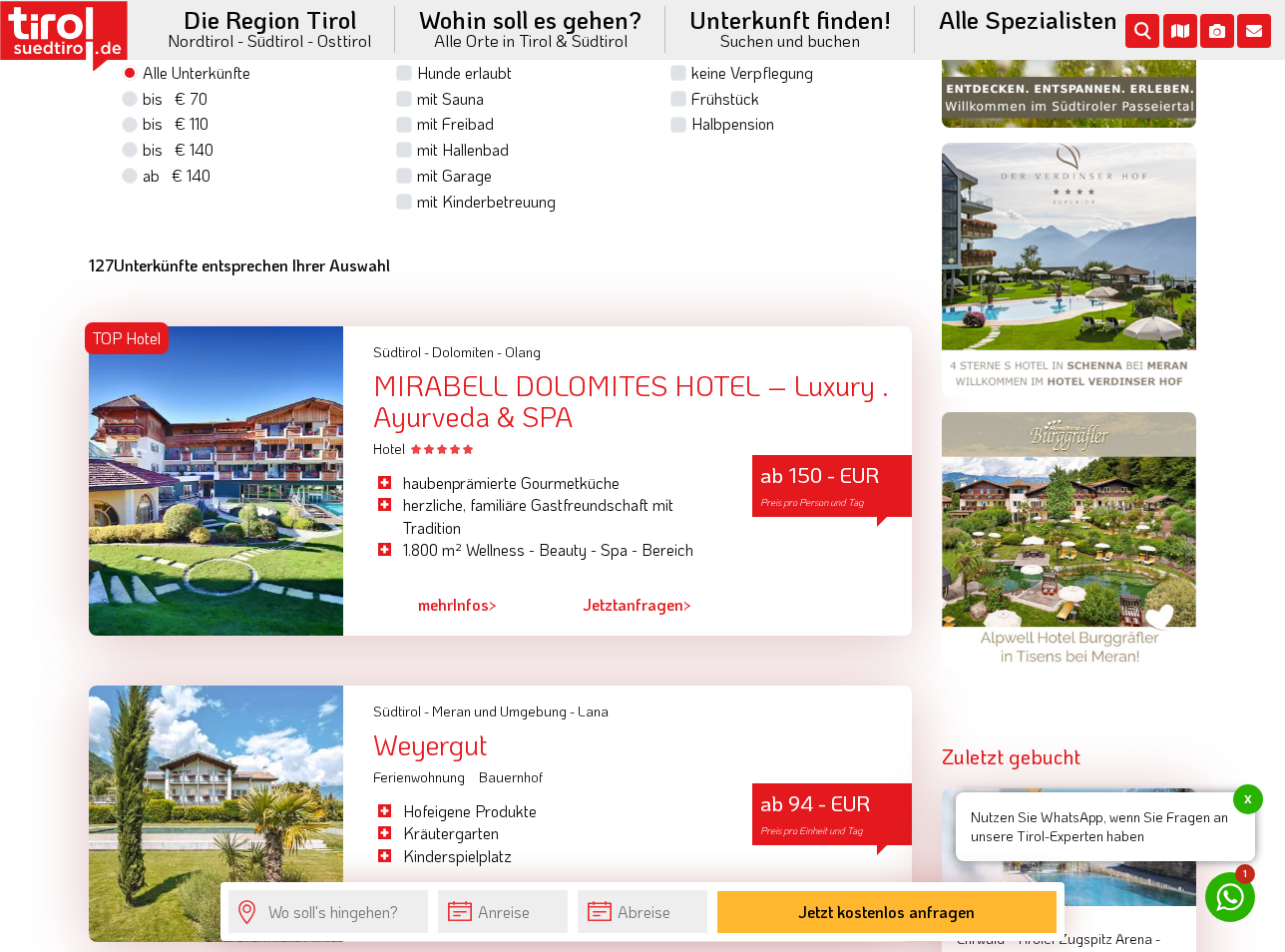 scroll, scrollTop: 1696, scrollLeft: 0, axis: vertical 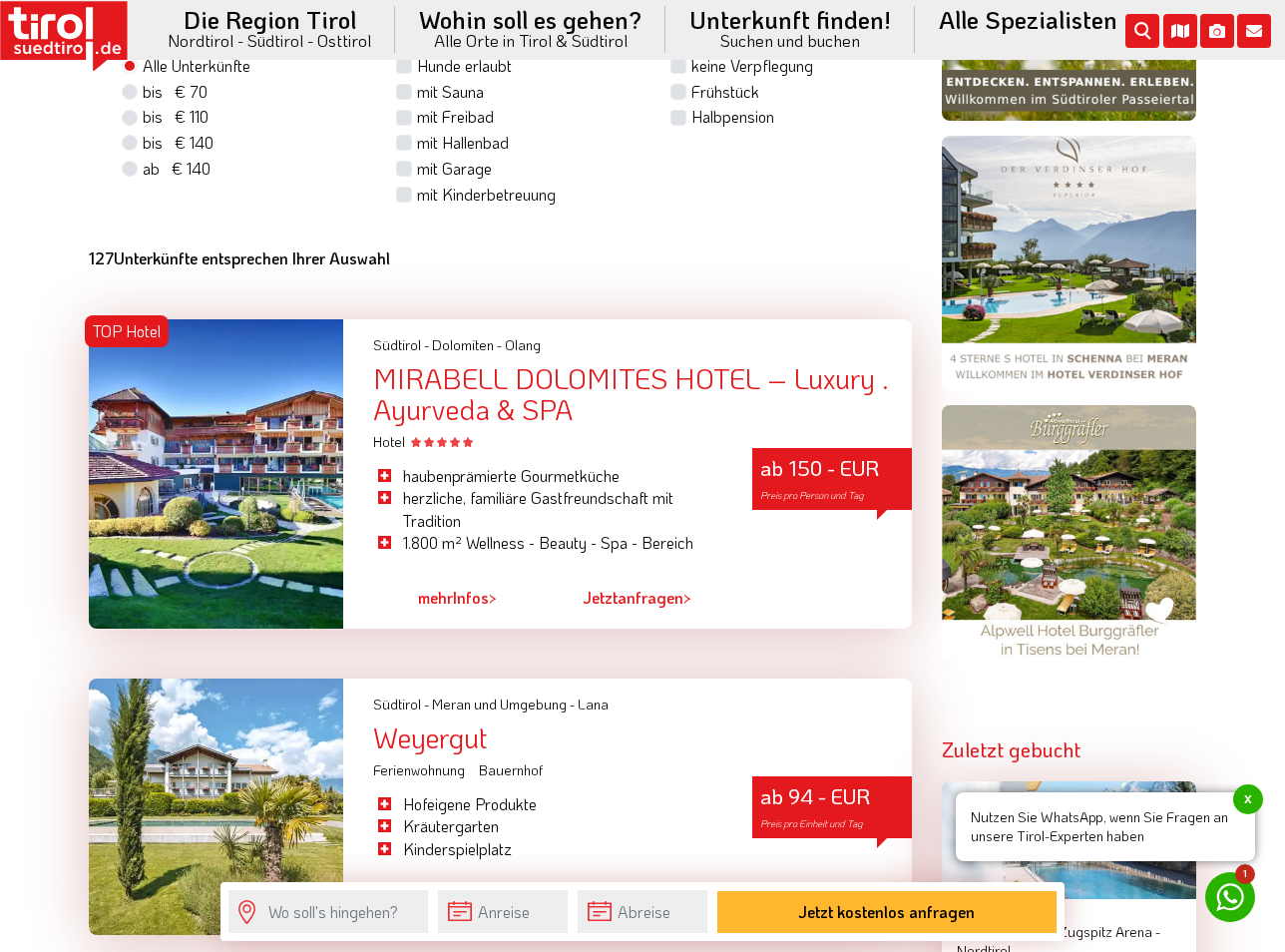click on "Die Region Tirol  Nordtirol - Südtirol - Osttirol      Tirol/Nordtirol    Tirol/Nordtirol      Achensee      Alpbachtal & Tiroler Seenland      Arlberg      Ferienregion Imst      Ferienregion Reutte      Hall-Wattens      Innsbruck und seine Feriendörfer      Kaiserwinkl      Kitzbühel      Kitzbüheler Alpen      Kufsteinerland      Lechtal      Seefeld      Ötztal      Paznaun Ischgl      Pitztal      Serfaus Fiss Ladis      Silberregion Karwendel      Stubaital      Tannheimer Tal      Tirol West      Tiroler Oberland / Reschenpass      Tiroler Zugspitz Arena      Wilder Kaiser      Wildschönau      Wipptal      Zillertal      Osttirol    Osttirol      Defereggental      Hochpustertal      Lienzer Dolomiten      Nationalparkregion      Südtirol    Südtirol      Ahrntal      Alta Badia      Bozen und Umgebung      Dolomiten      Eisacktal      Gröden / Val Gardena" at bounding box center [642, -1220] 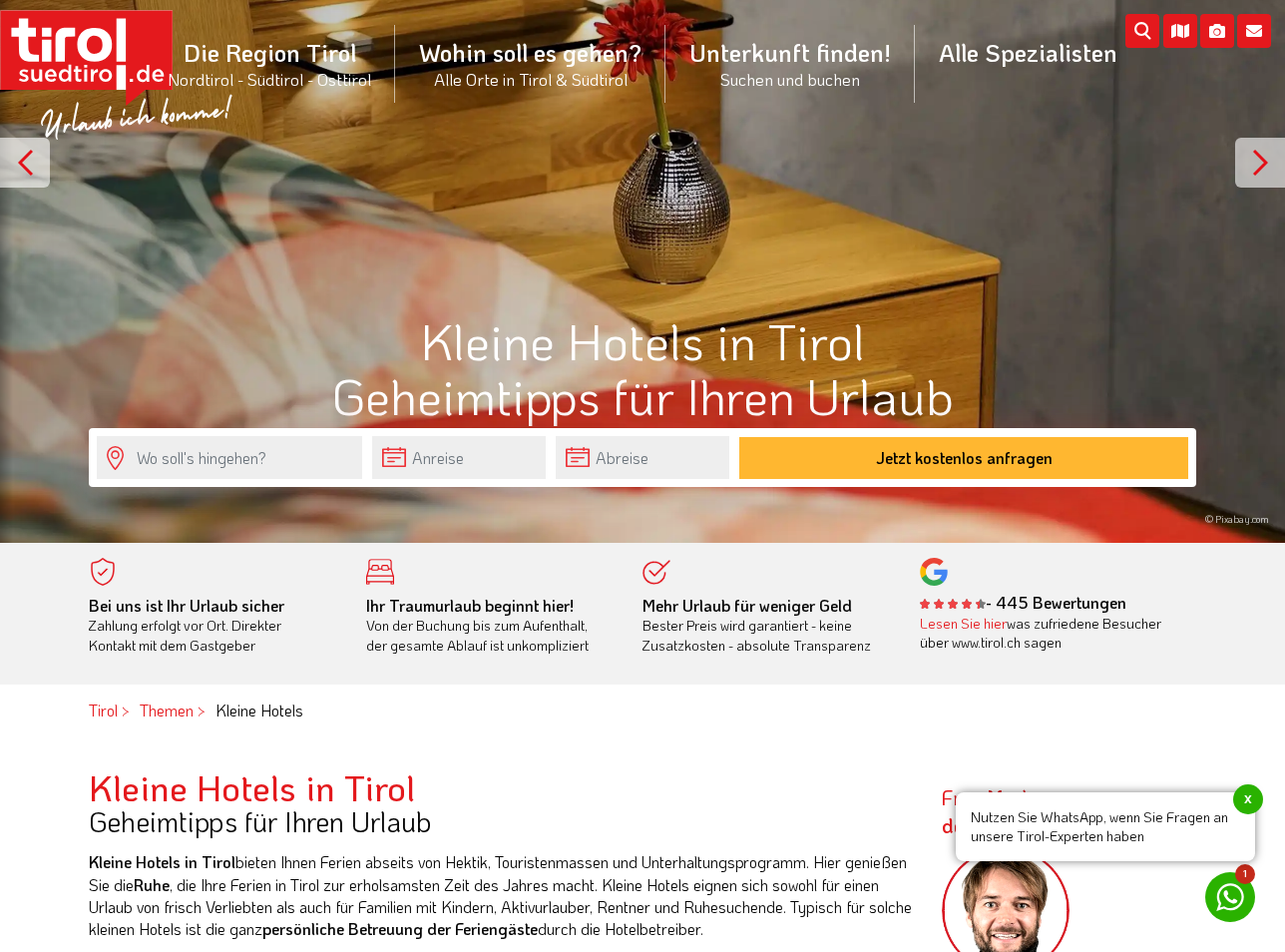 scroll, scrollTop: 200, scrollLeft: 0, axis: vertical 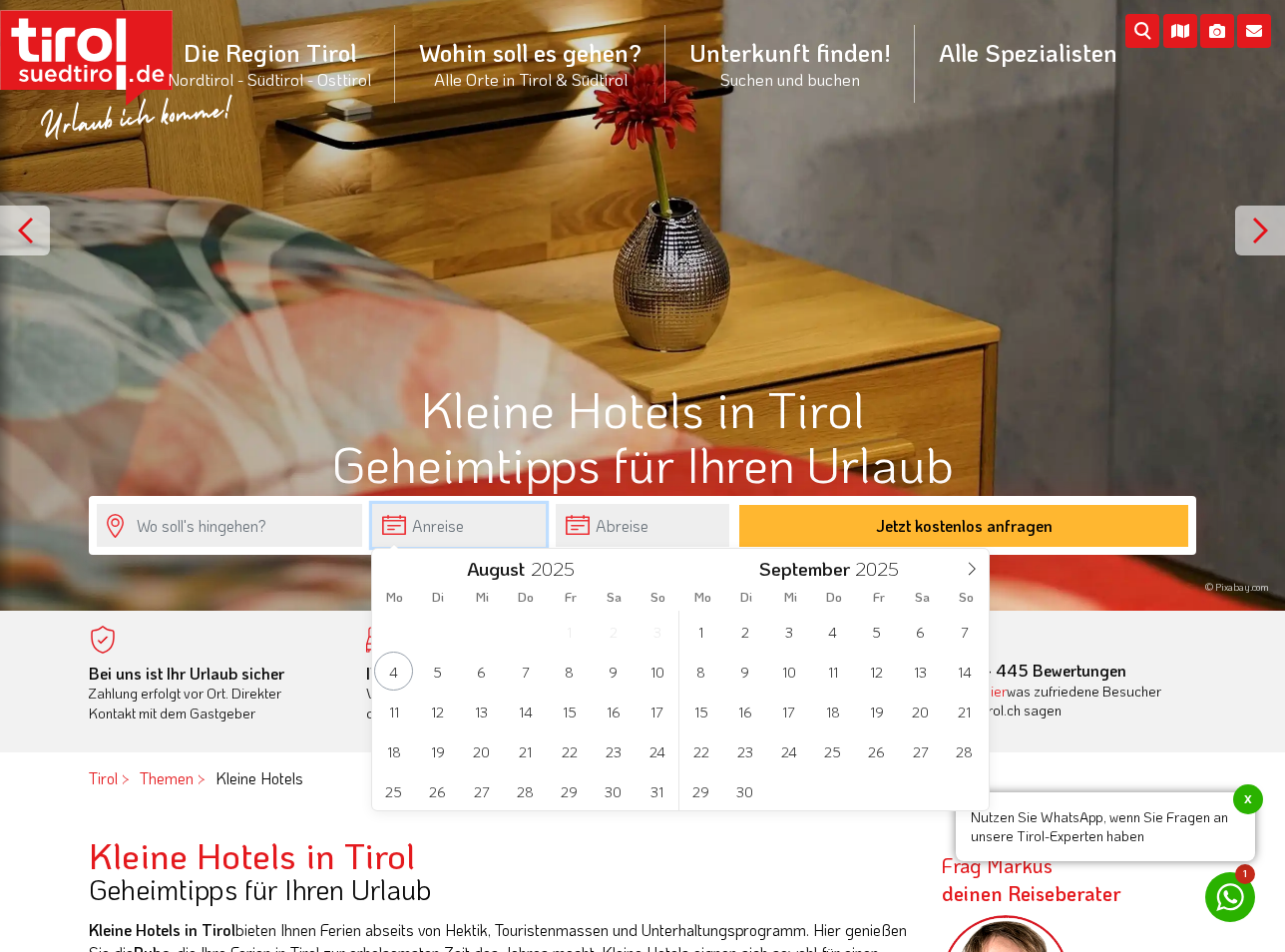 click at bounding box center [459, 525] 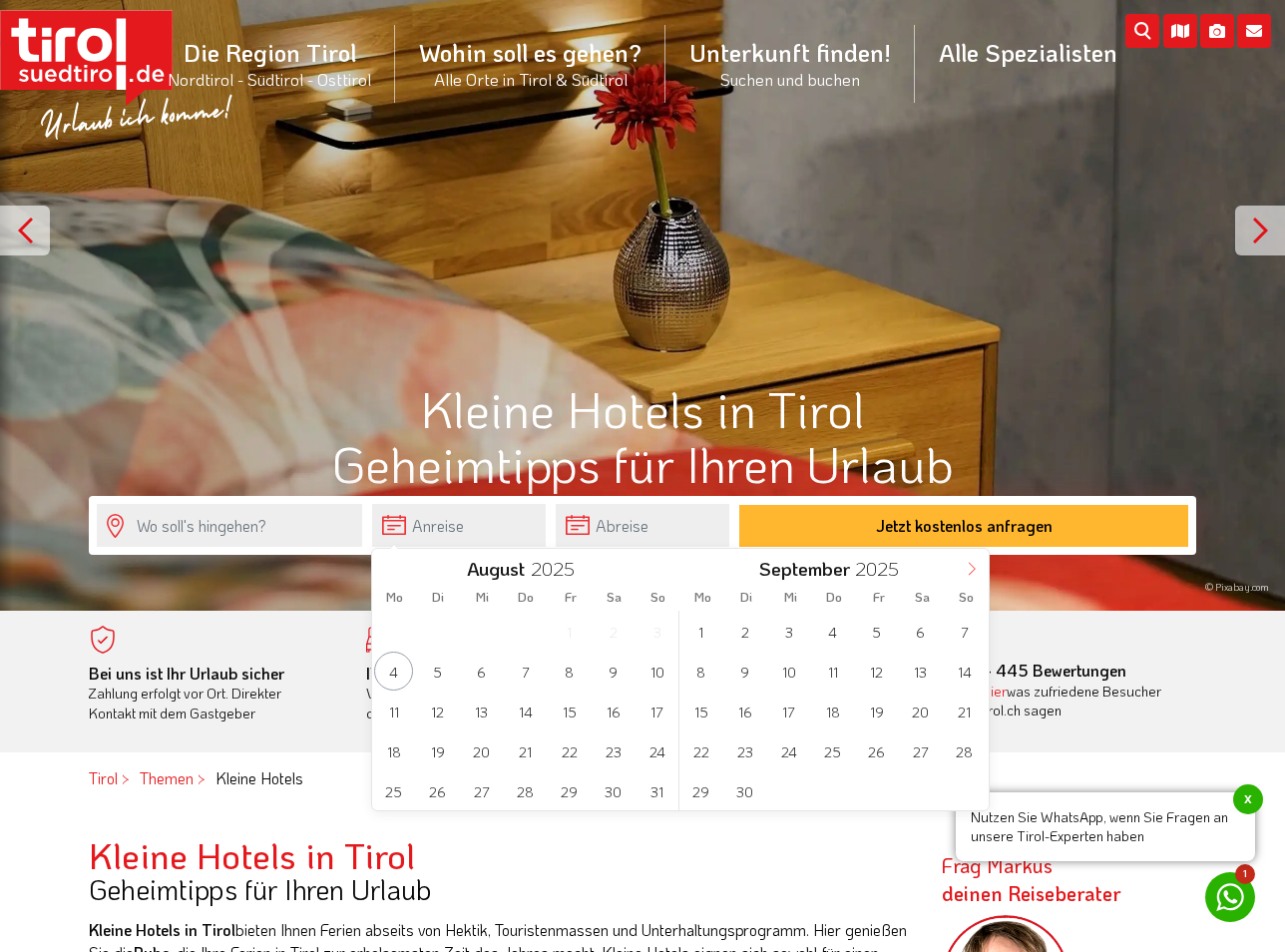 click at bounding box center (972, 566) 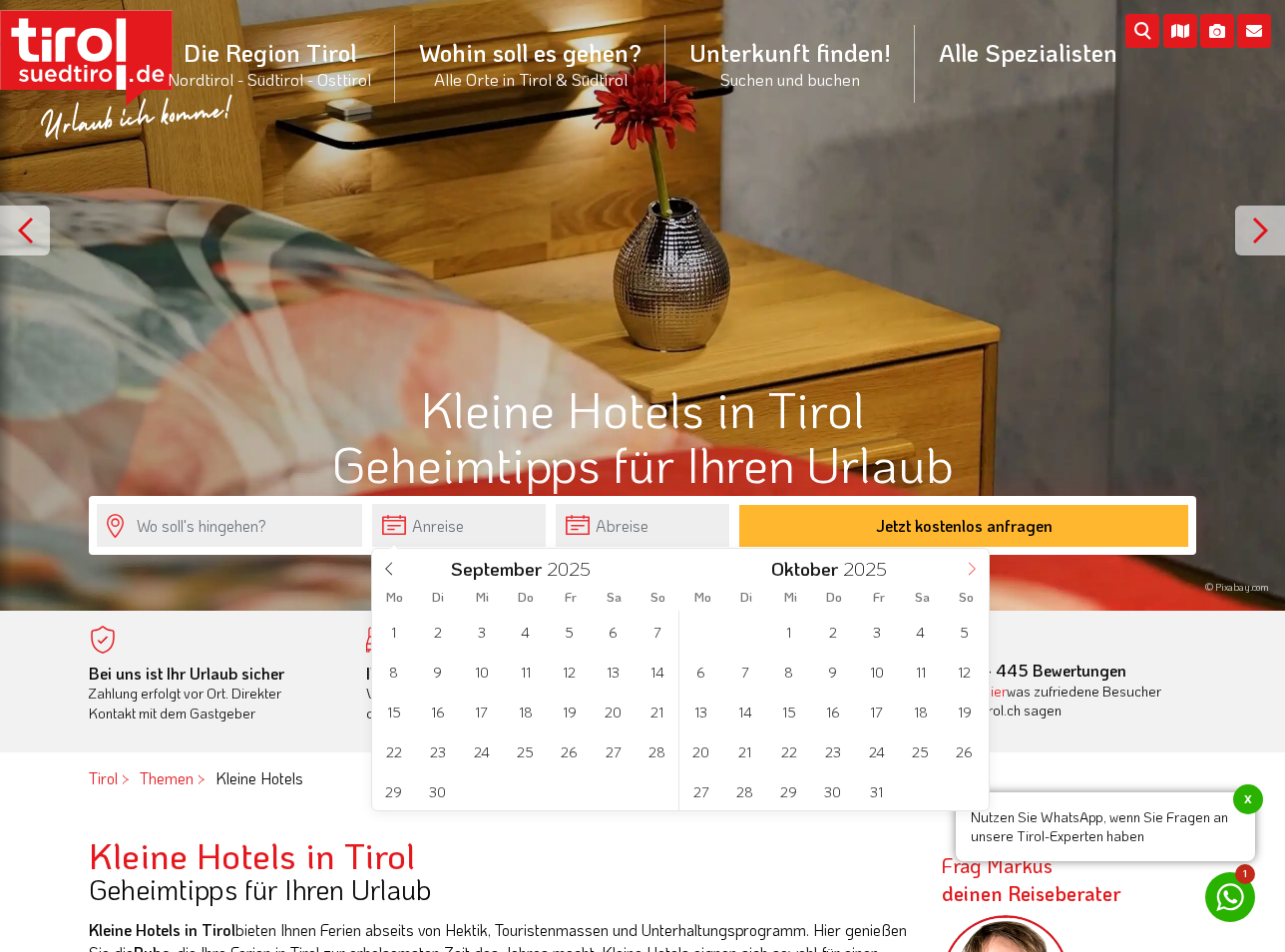 click 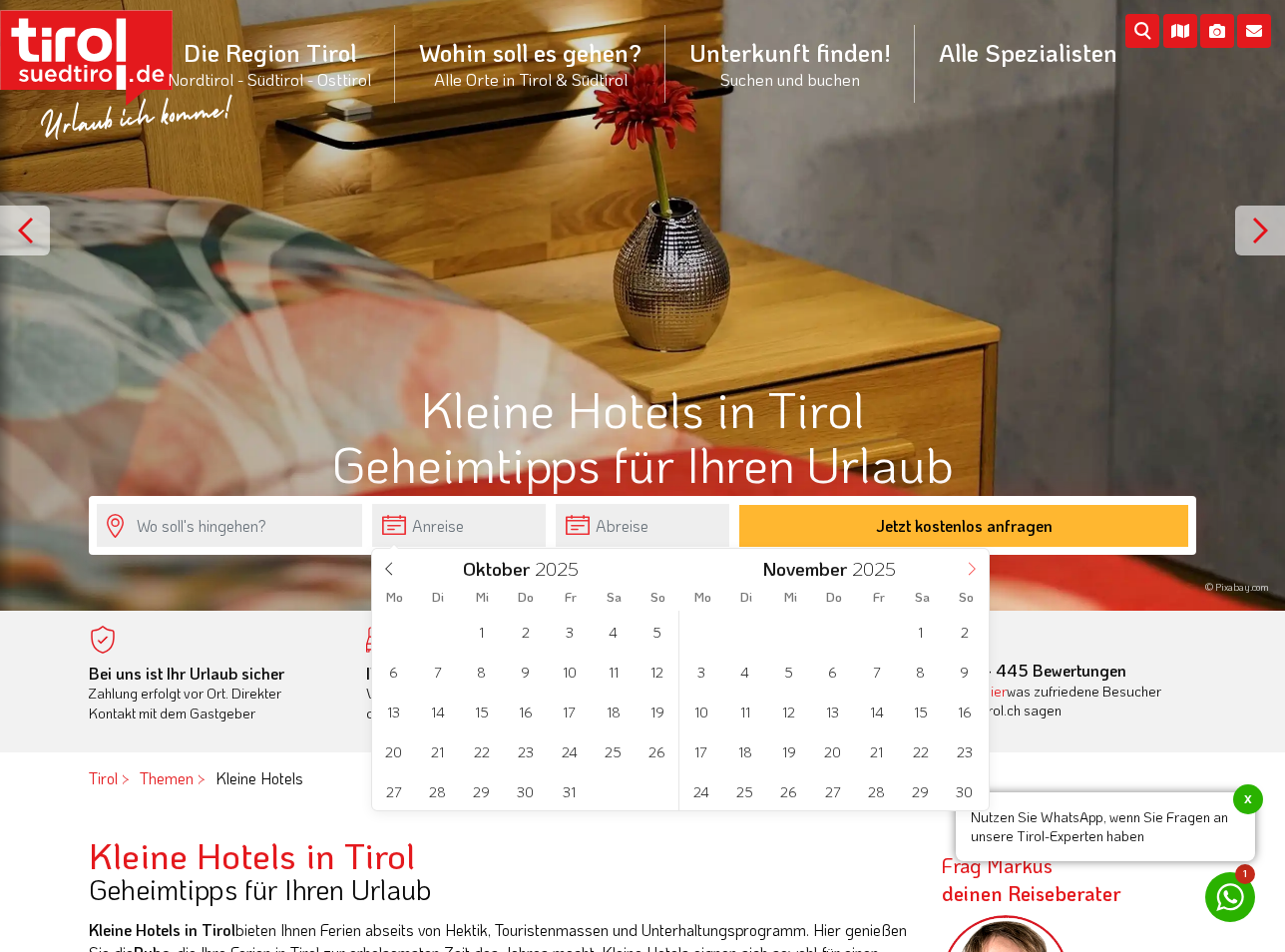 click 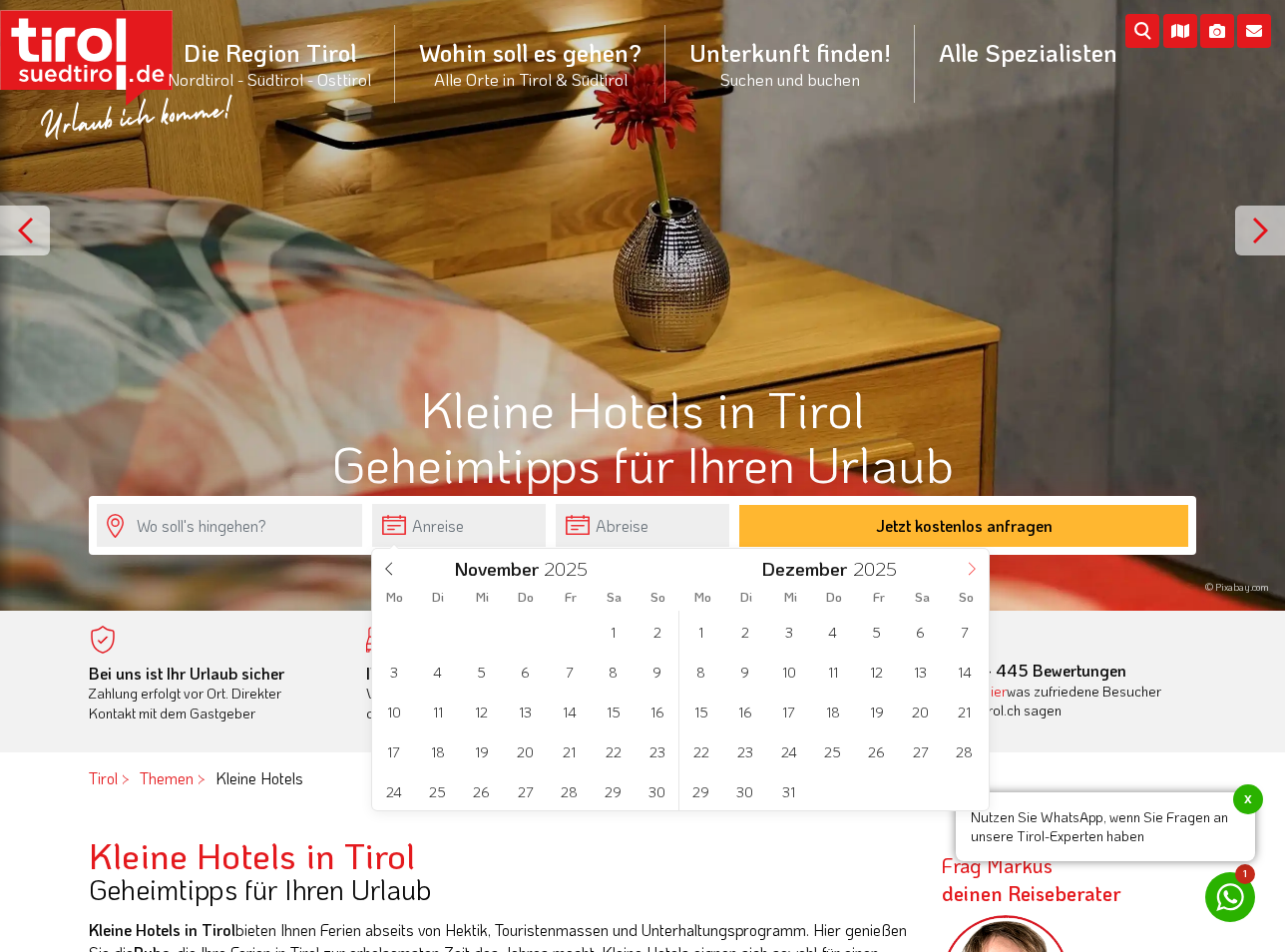click 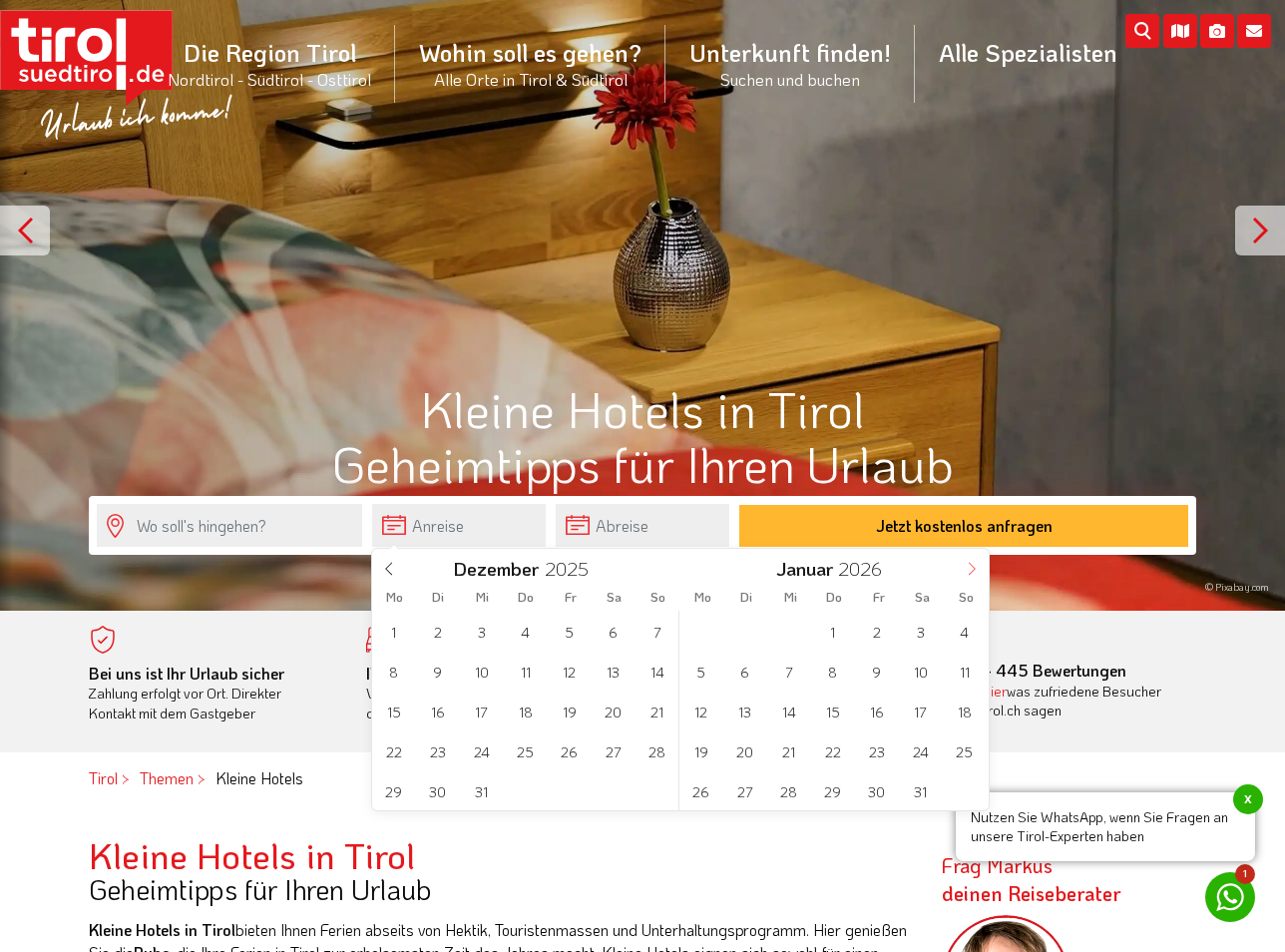 click 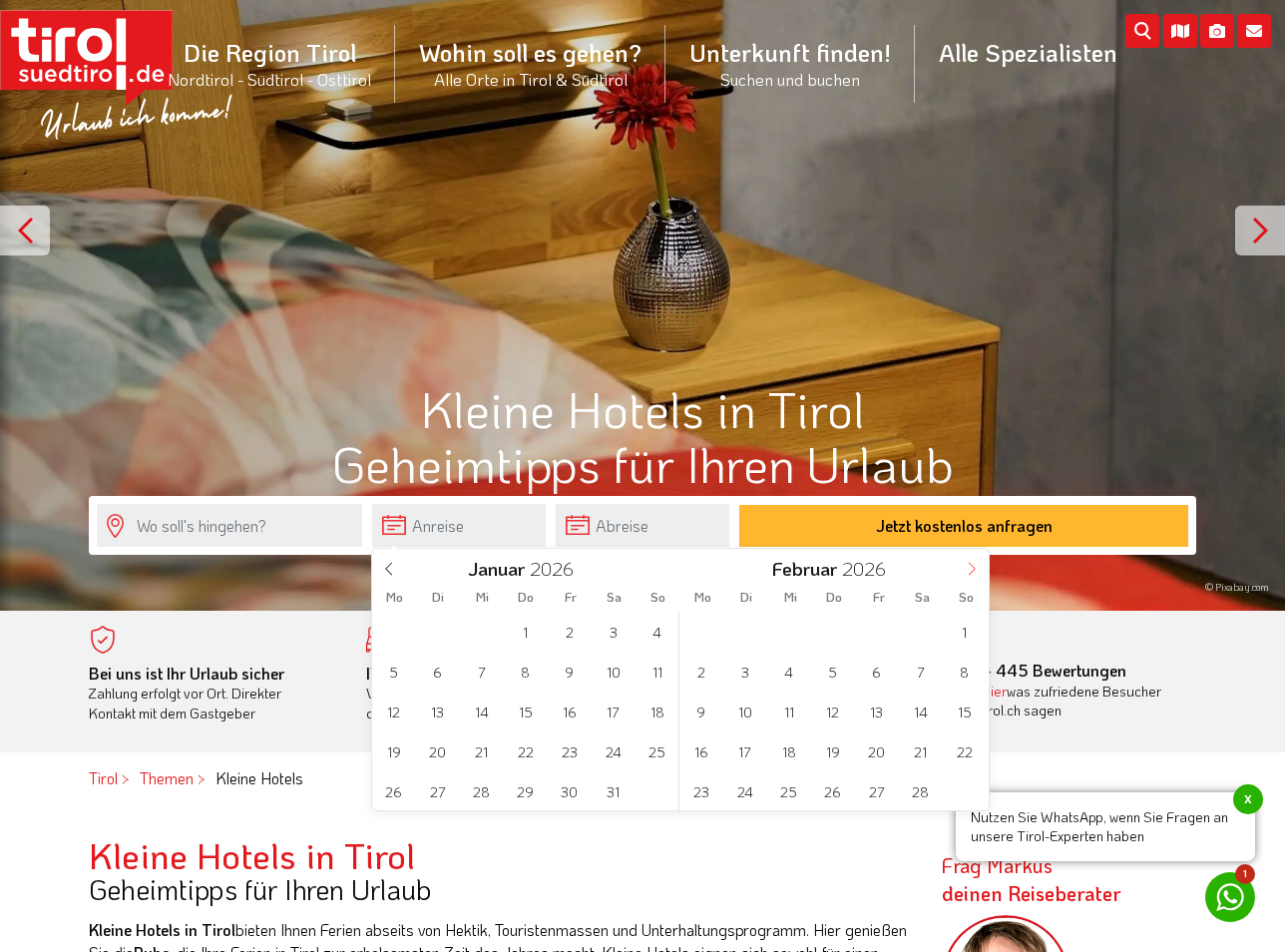 click 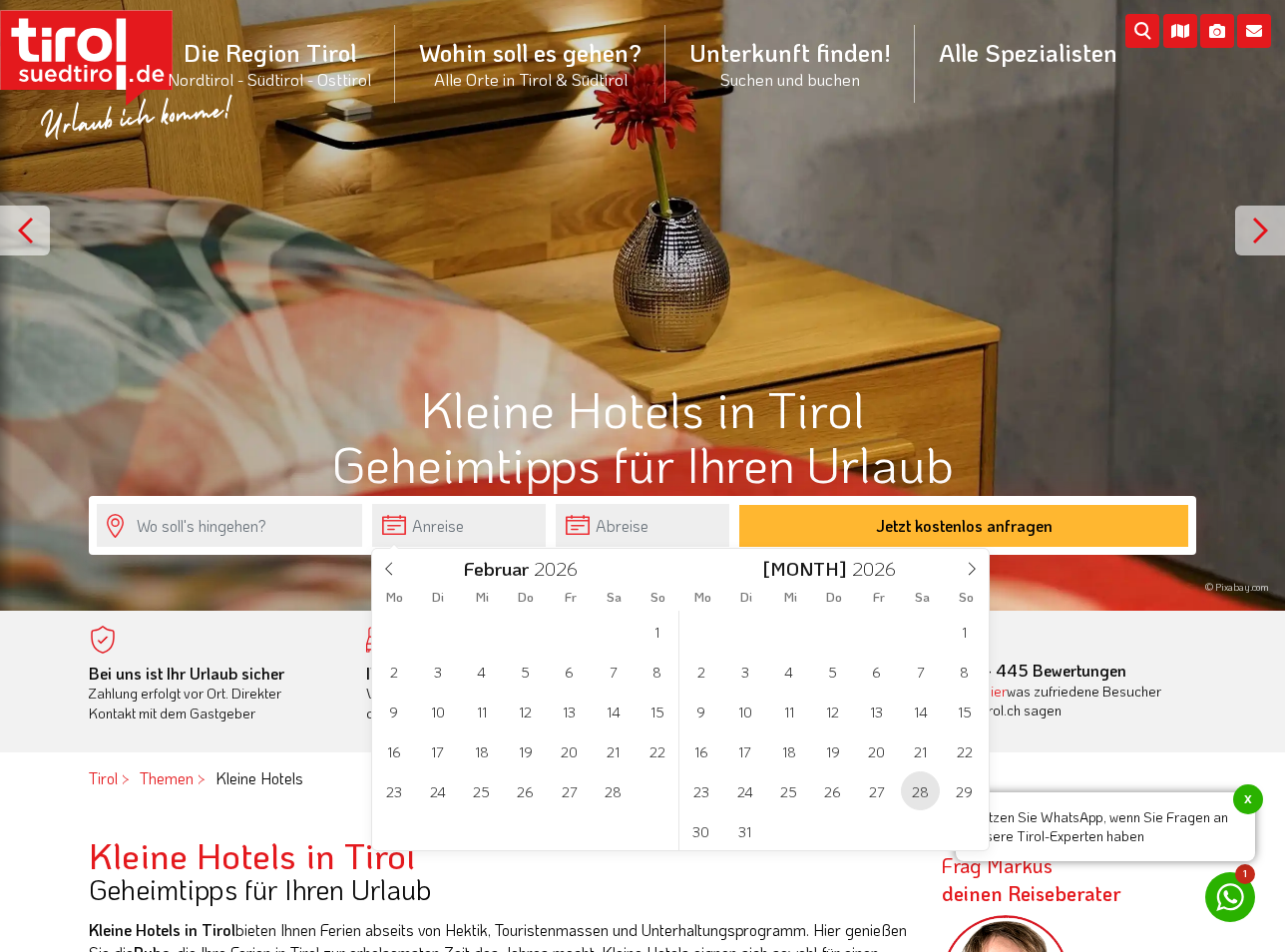click on "28" at bounding box center (920, 790) 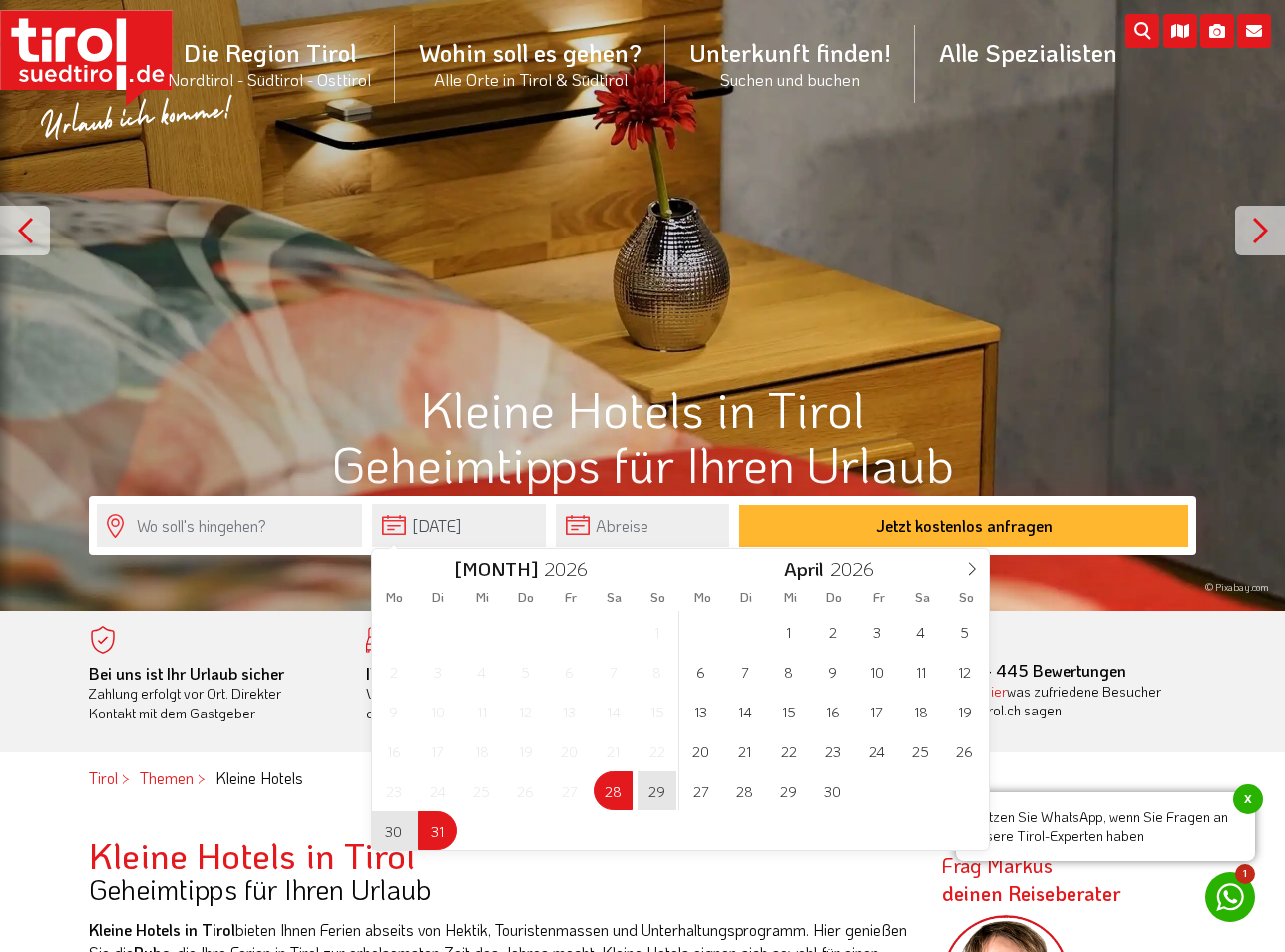 click on "31" at bounding box center (437, 830) 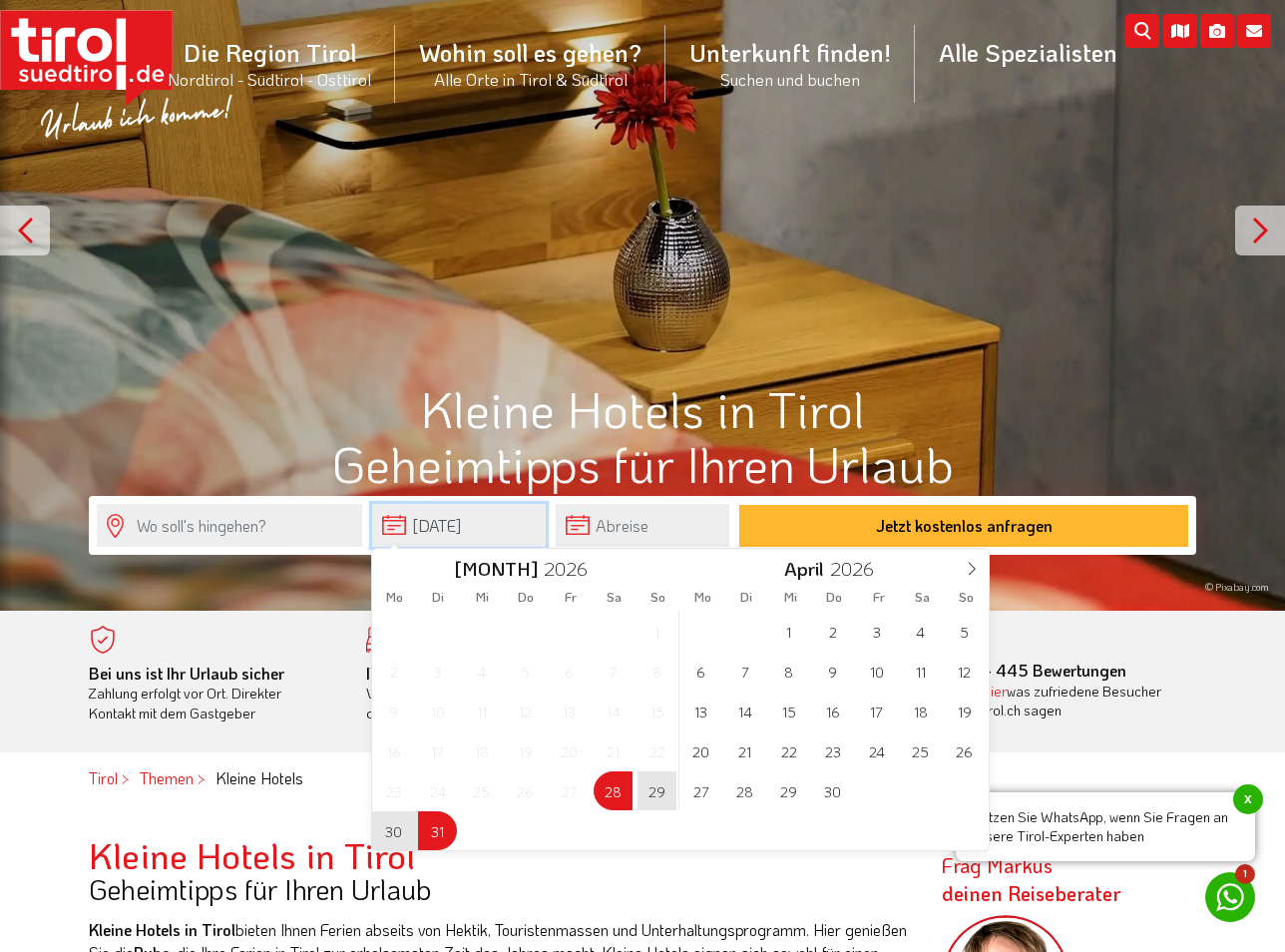 type on "28-03-2026" 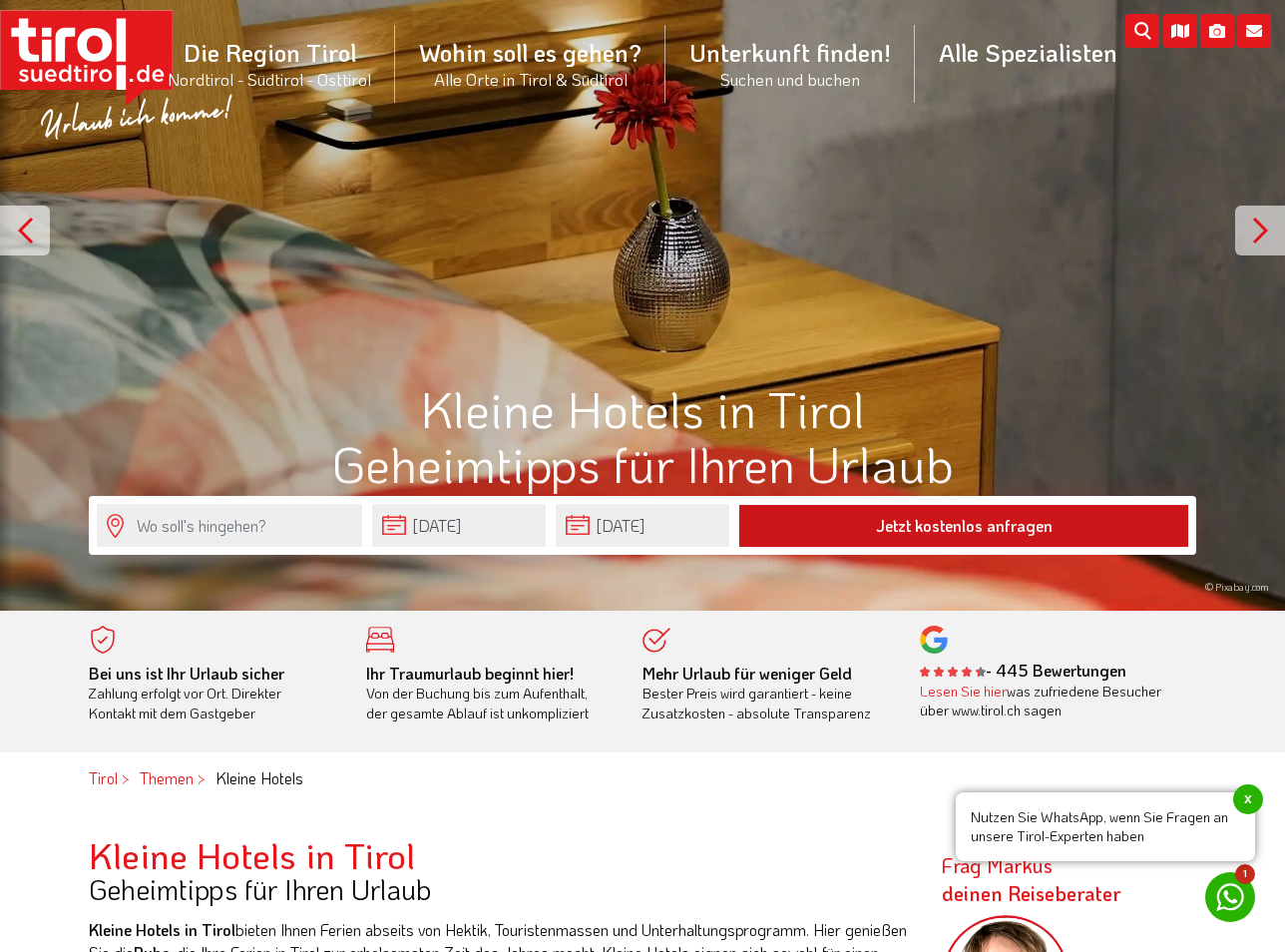 click on "Jetzt kostenlos anfragen" at bounding box center [964, 526] 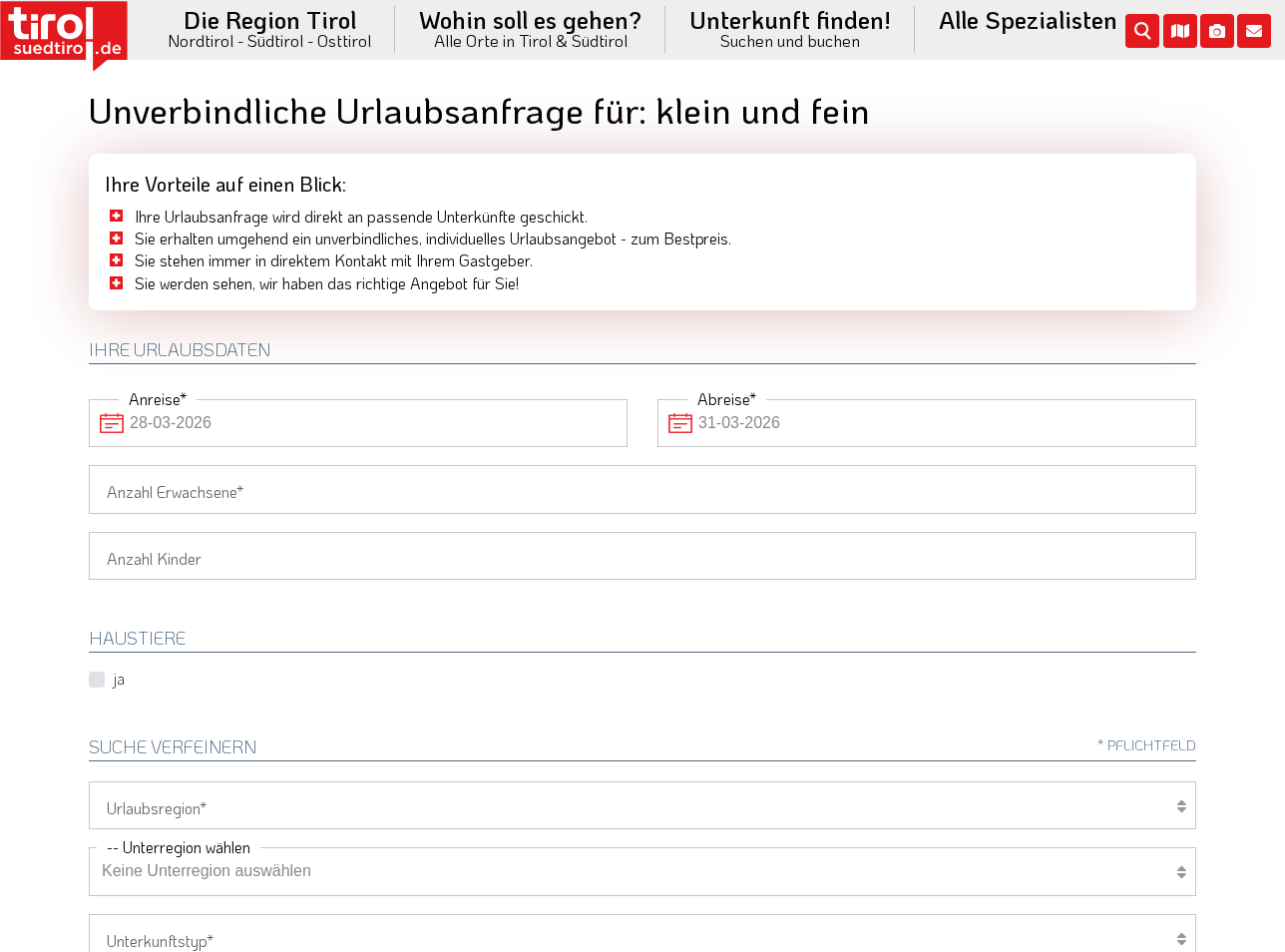 scroll, scrollTop: 0, scrollLeft: 0, axis: both 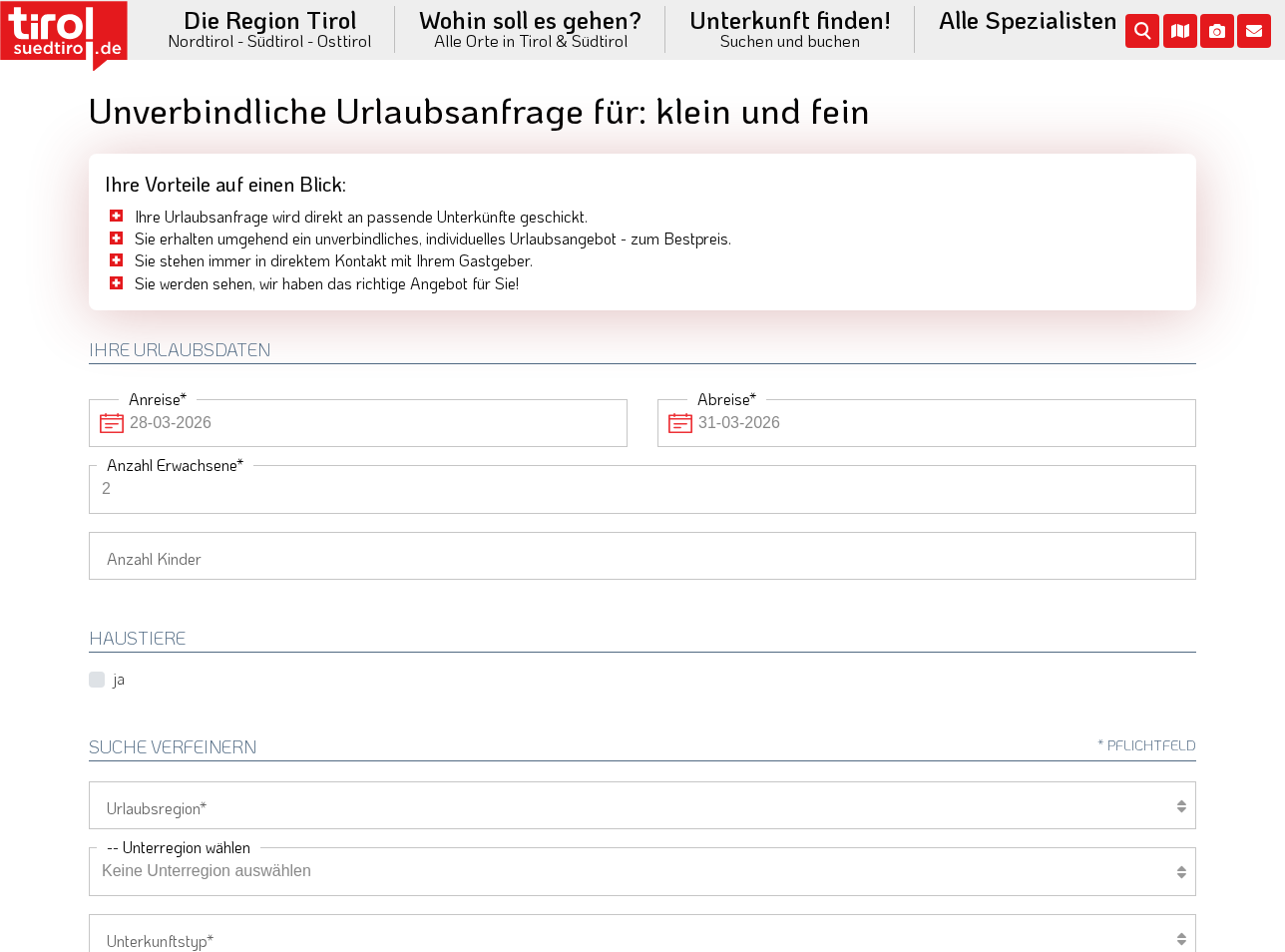 type on "2" 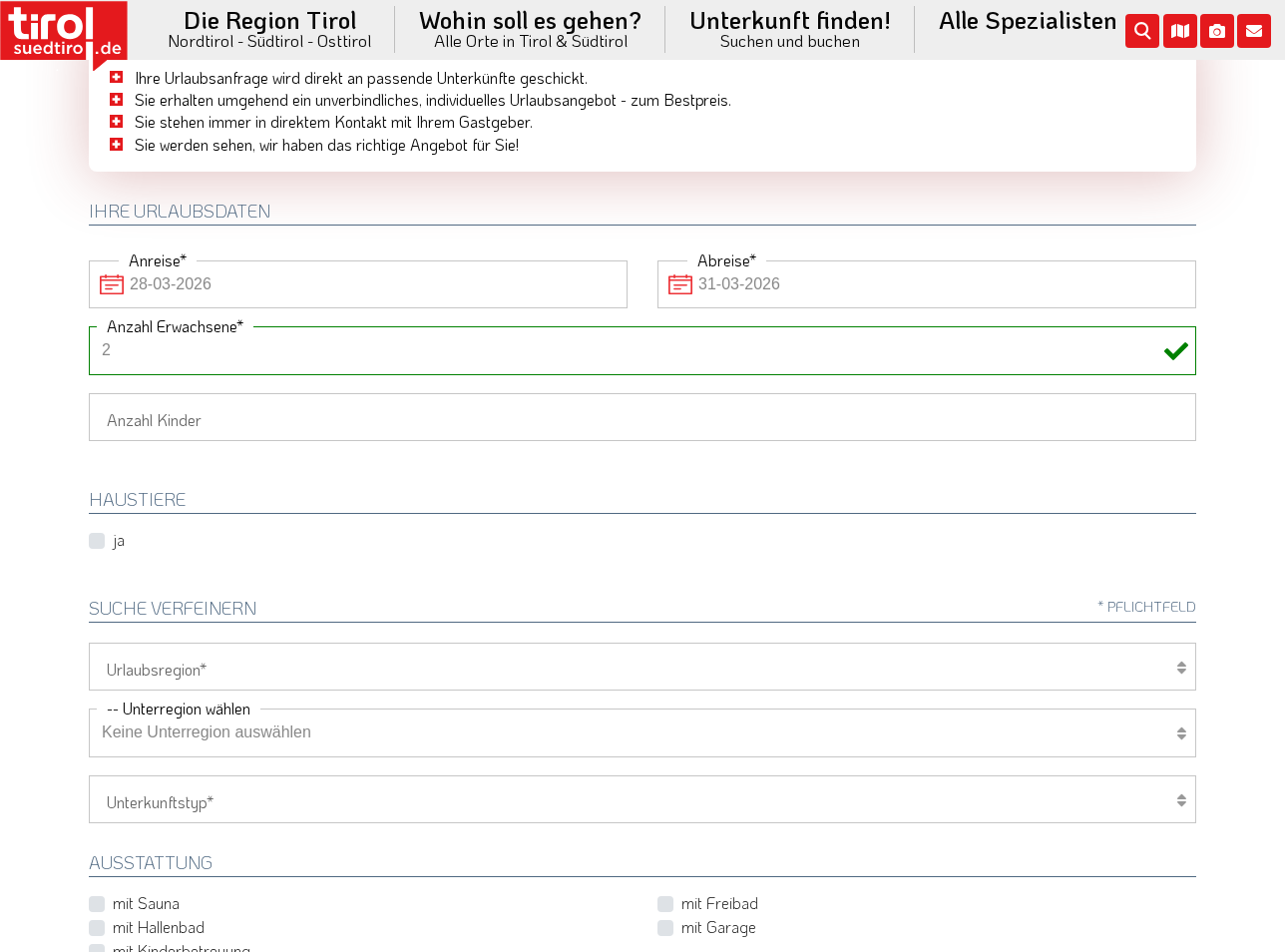 scroll, scrollTop: 200, scrollLeft: 0, axis: vertical 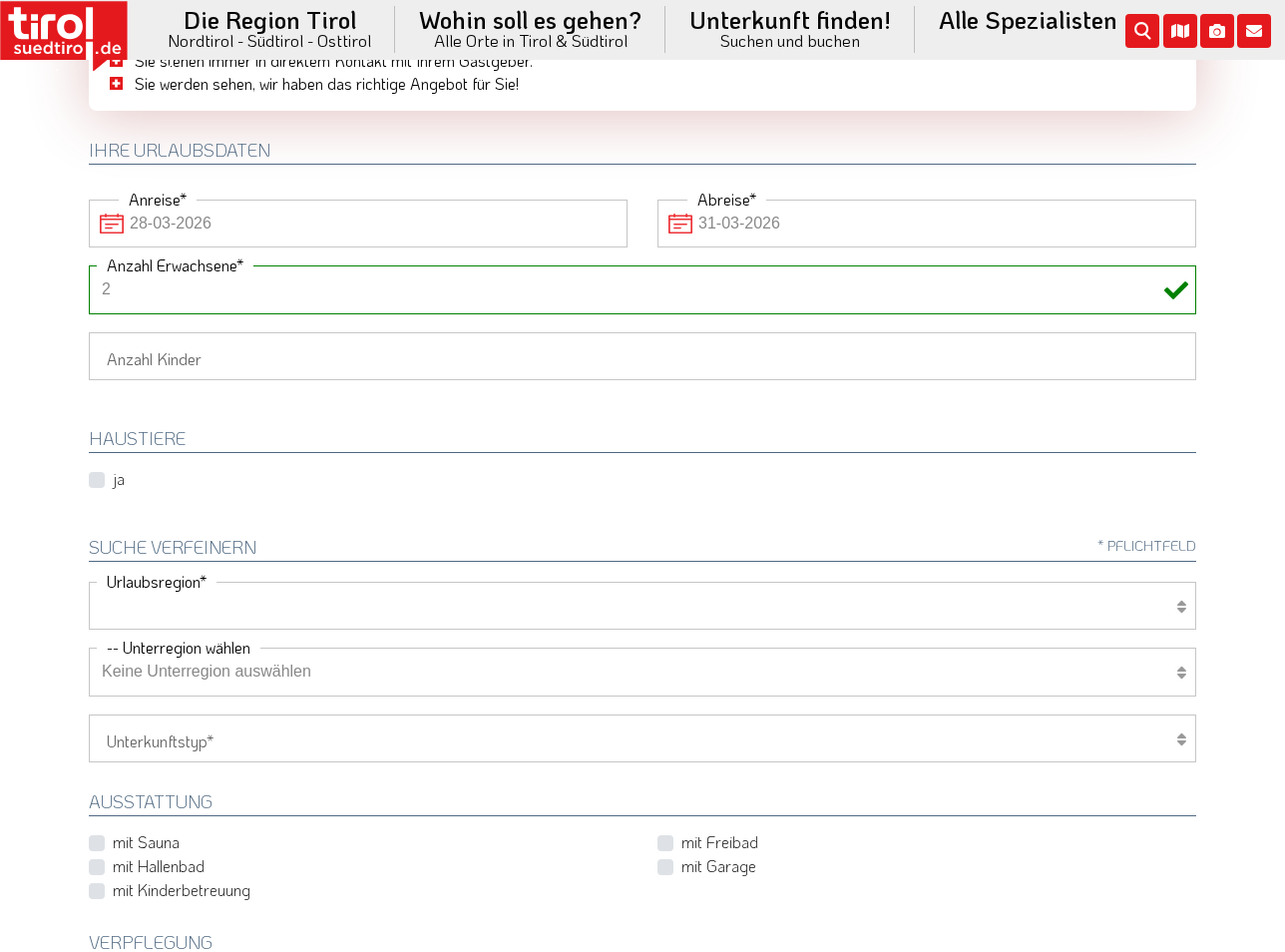 click on "Tirol/Nordtirol
Osttirol
Südtirol
Tirols Nachbarn" at bounding box center (642, 606) 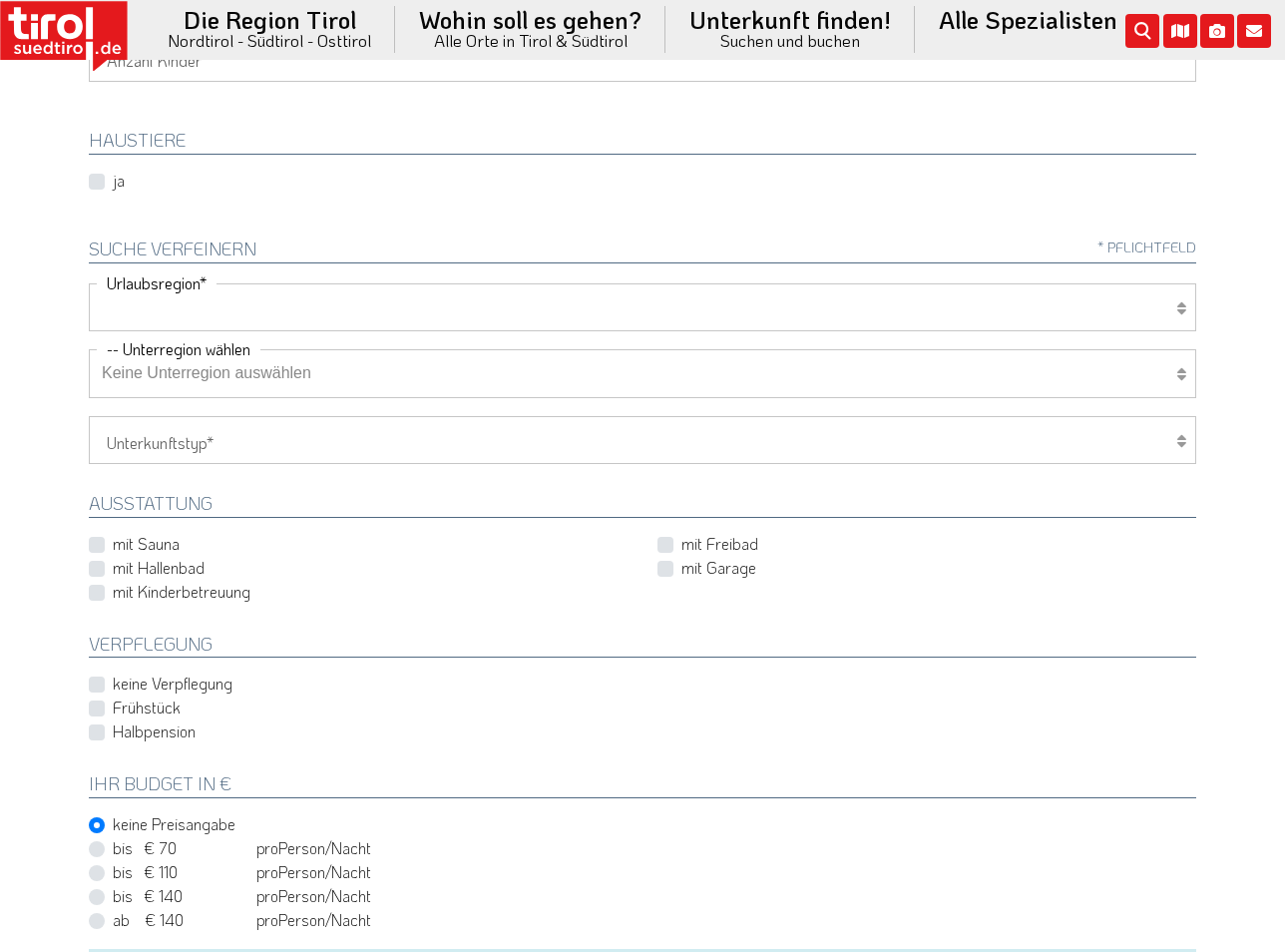 scroll, scrollTop: 499, scrollLeft: 0, axis: vertical 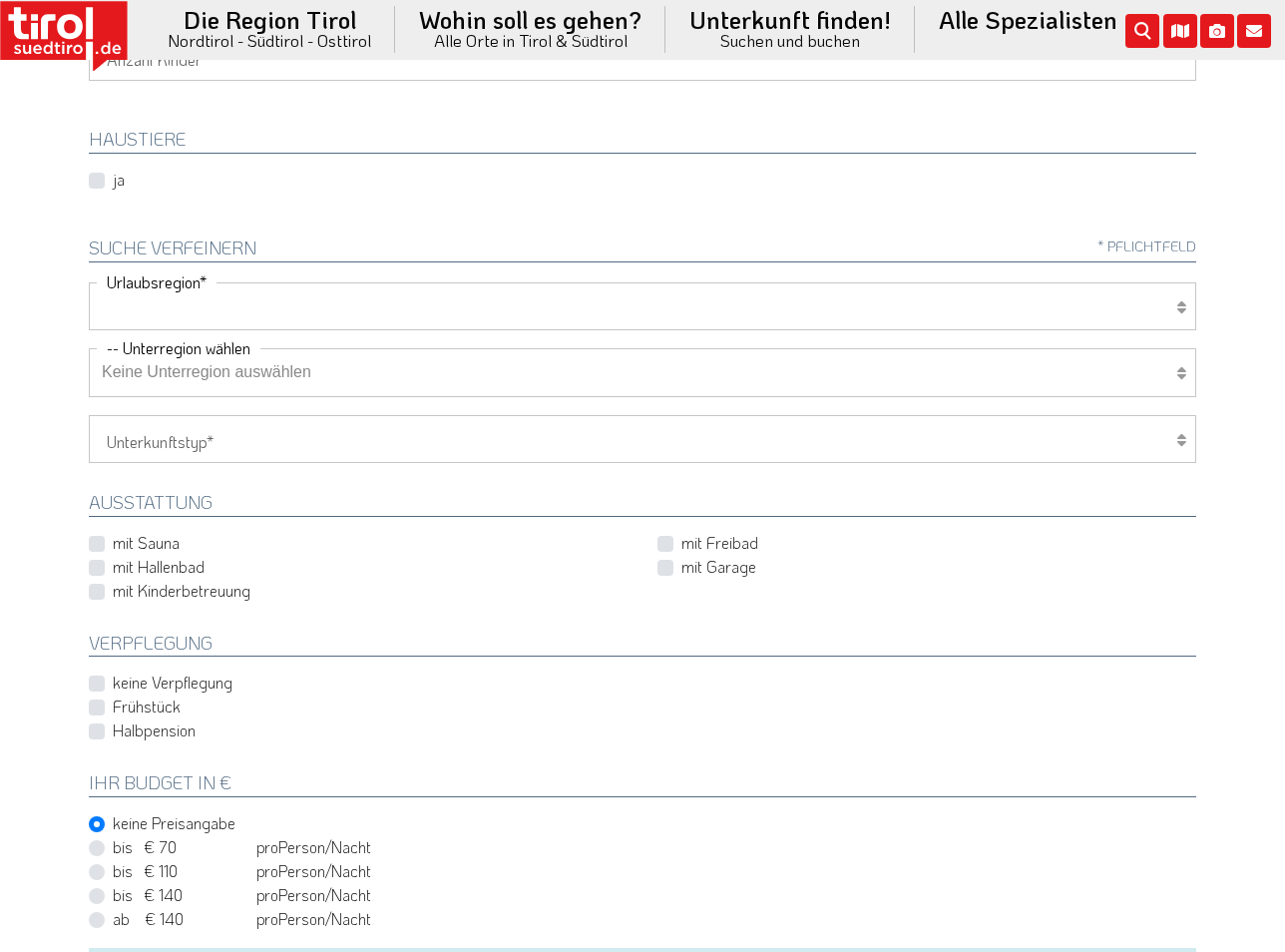 click on "mit Hallenbad" at bounding box center (159, 567) 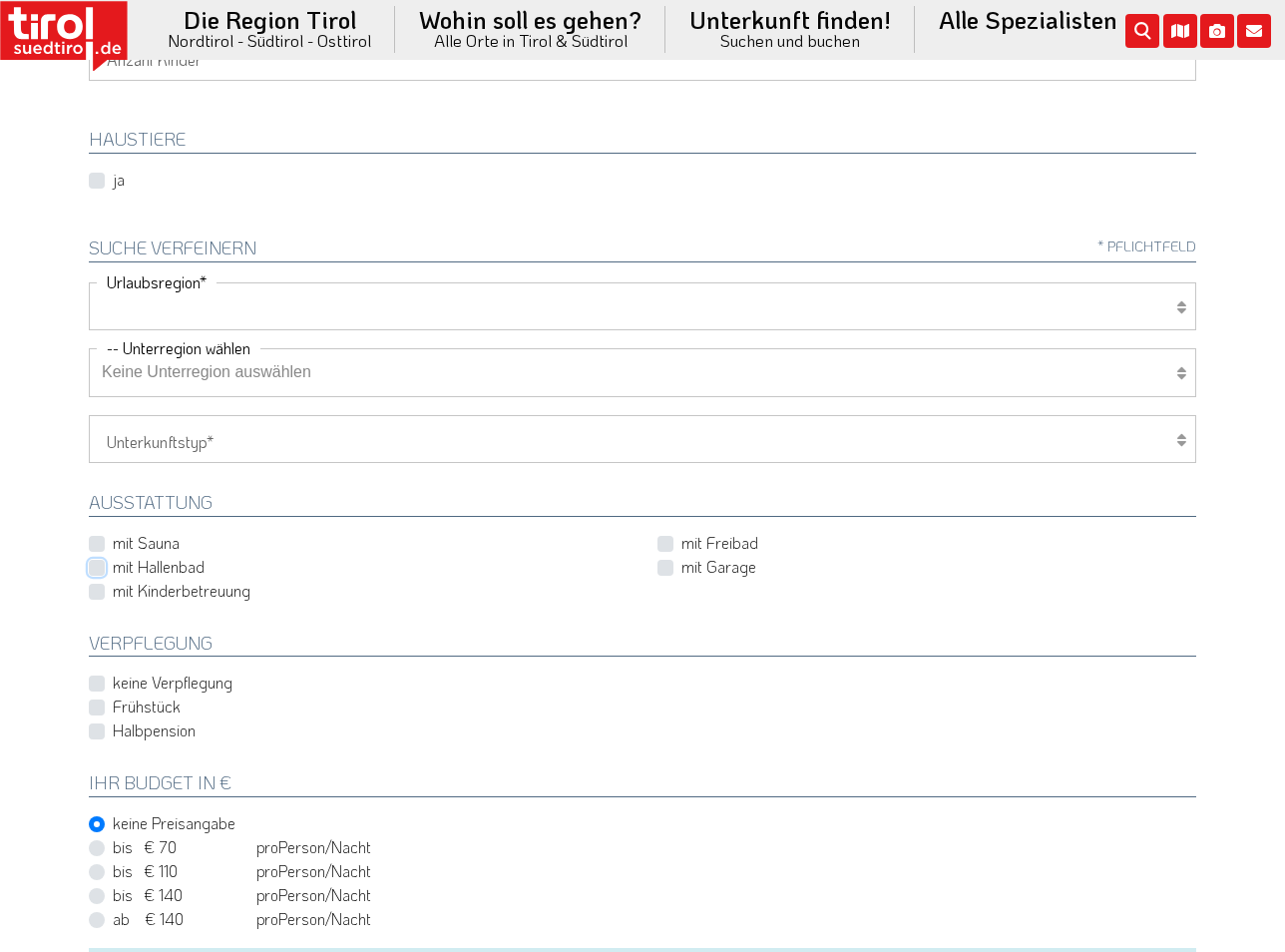 click on "mit Hallenbad" at bounding box center [362, 566] 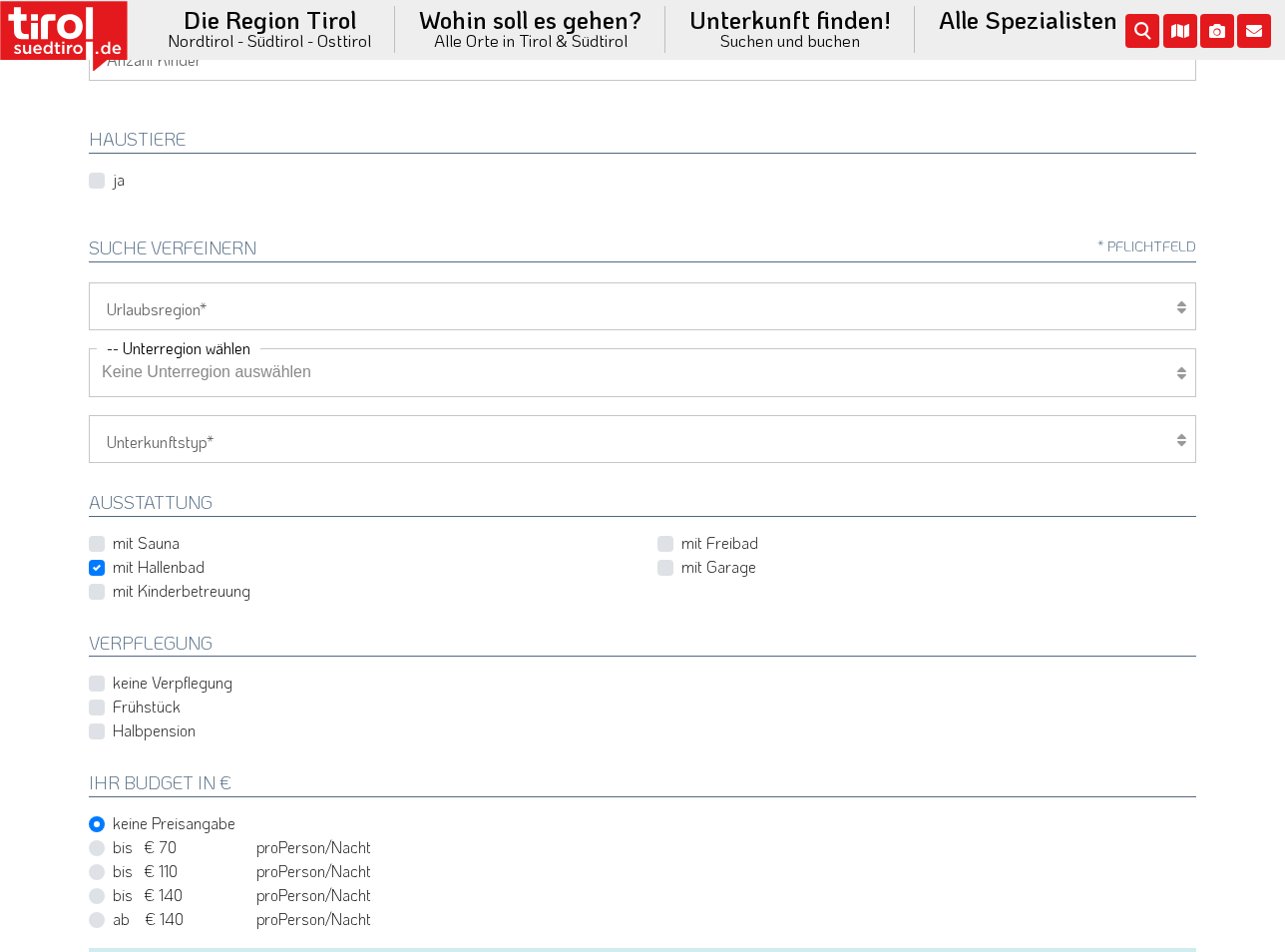 click on "mit Freibad" at bounding box center [719, 543] 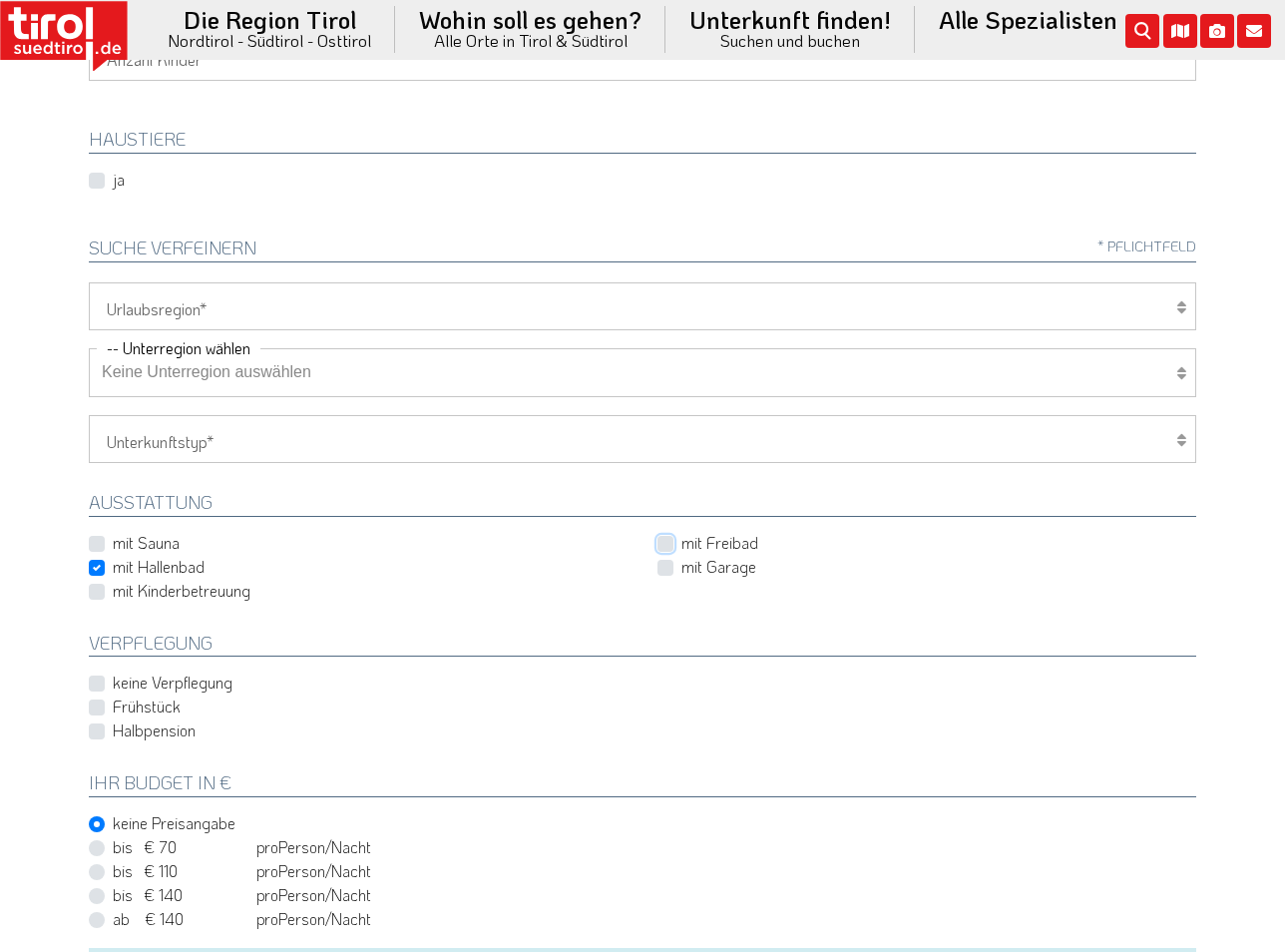 click on "mit Freibad" at bounding box center [931, 542] 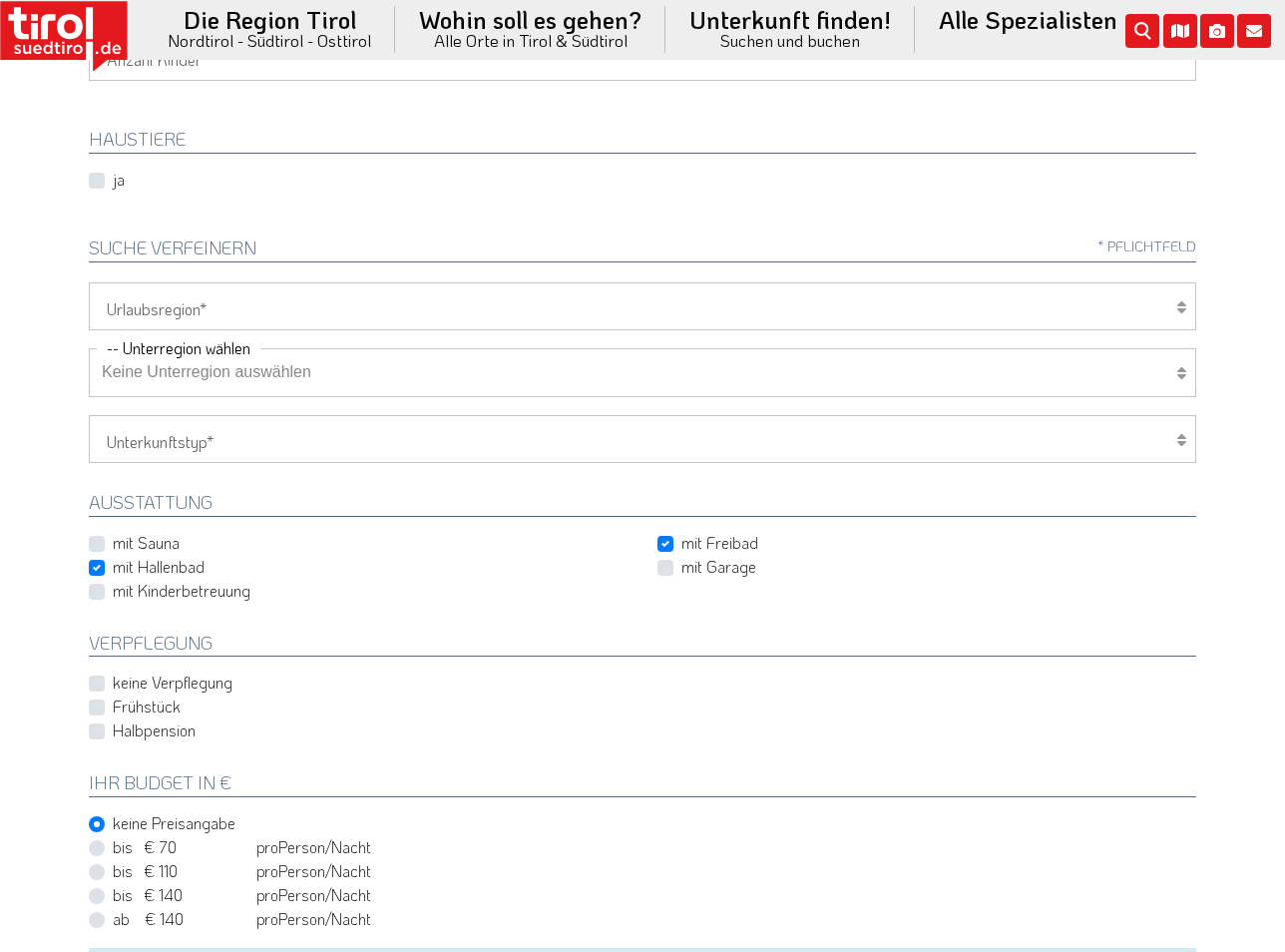 click on "Halbpension" at bounding box center (154, 730) 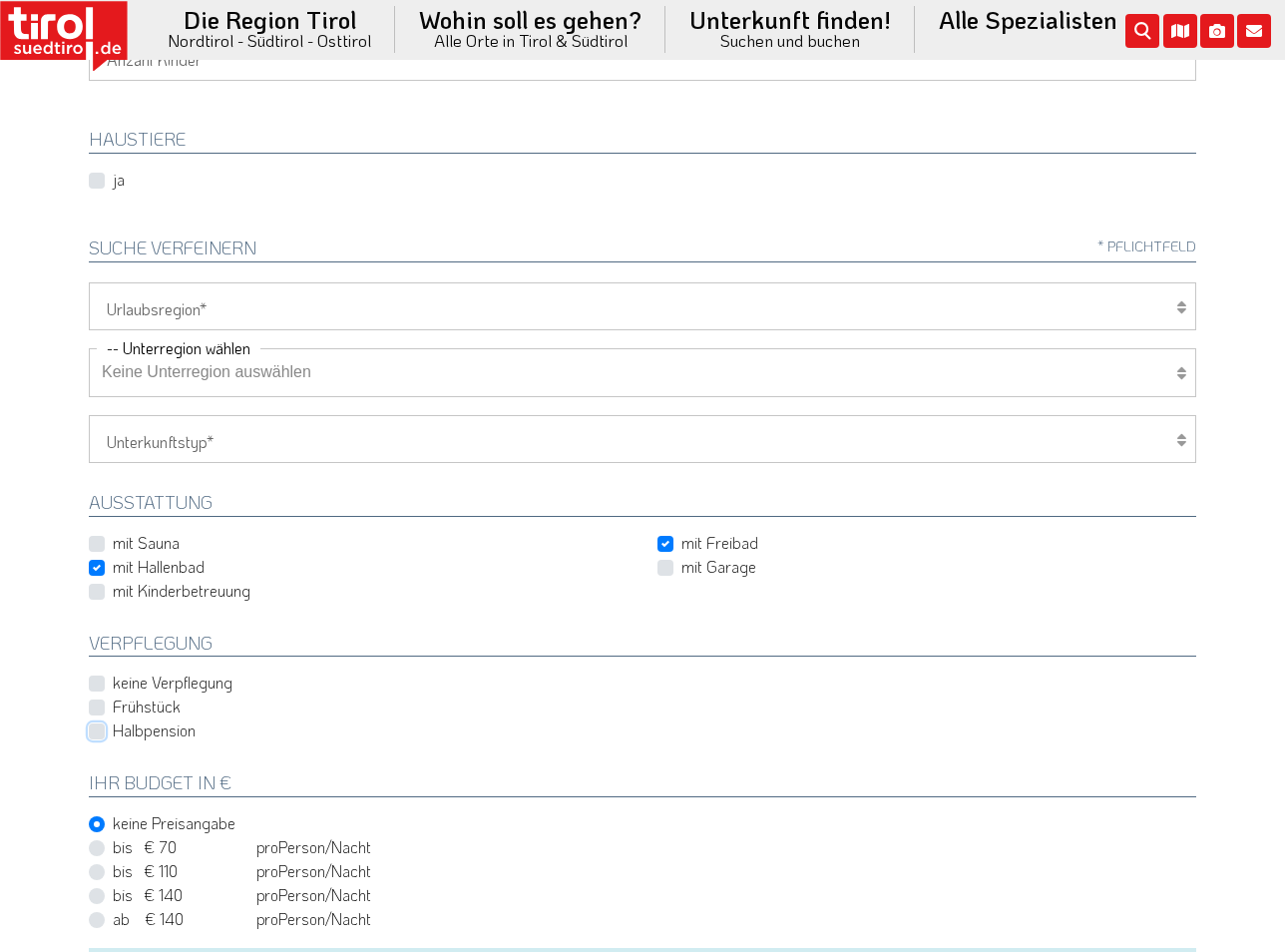 click on "Halbpension" at bounding box center (646, 730) 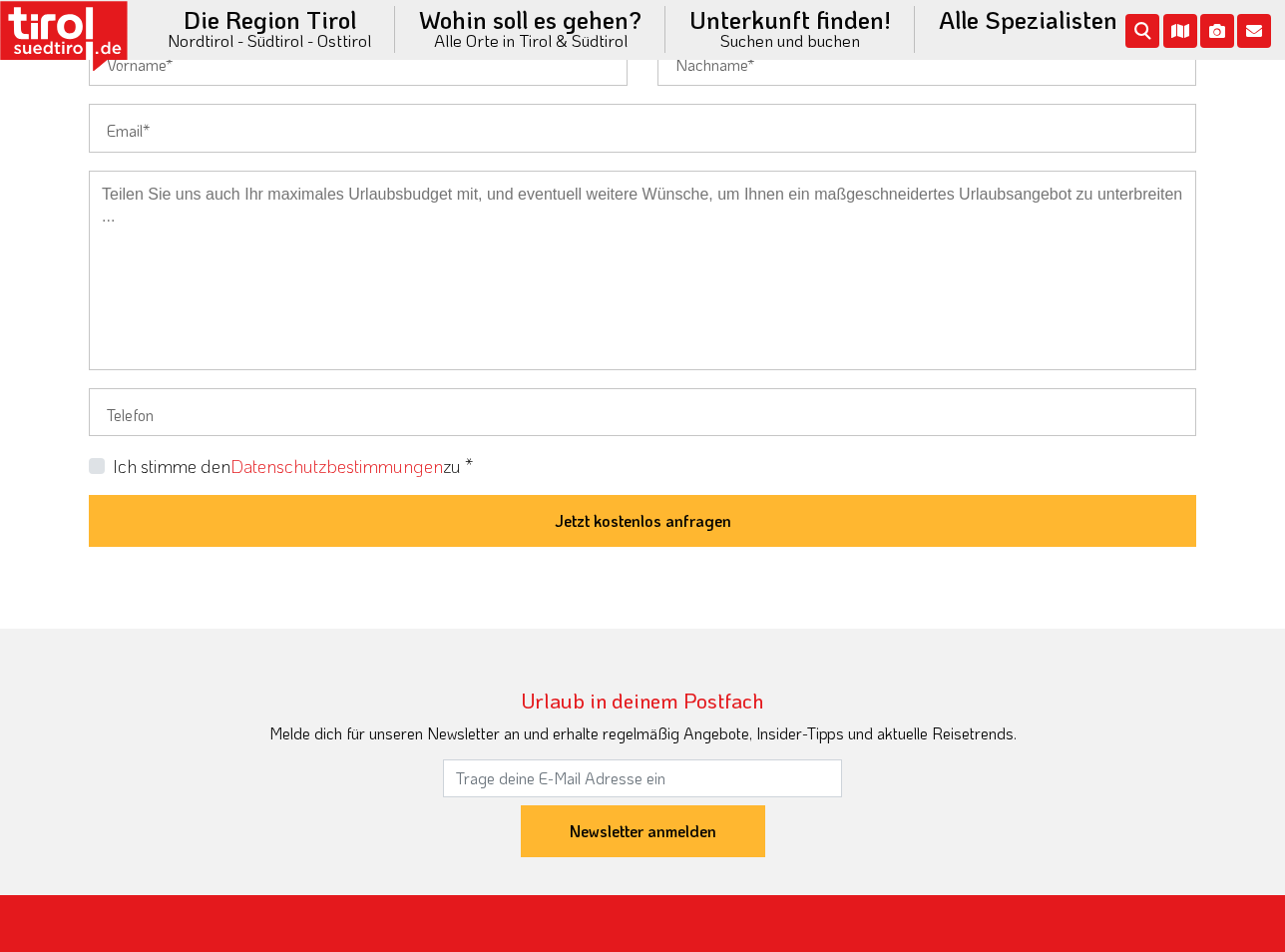 scroll, scrollTop: 1597, scrollLeft: 0, axis: vertical 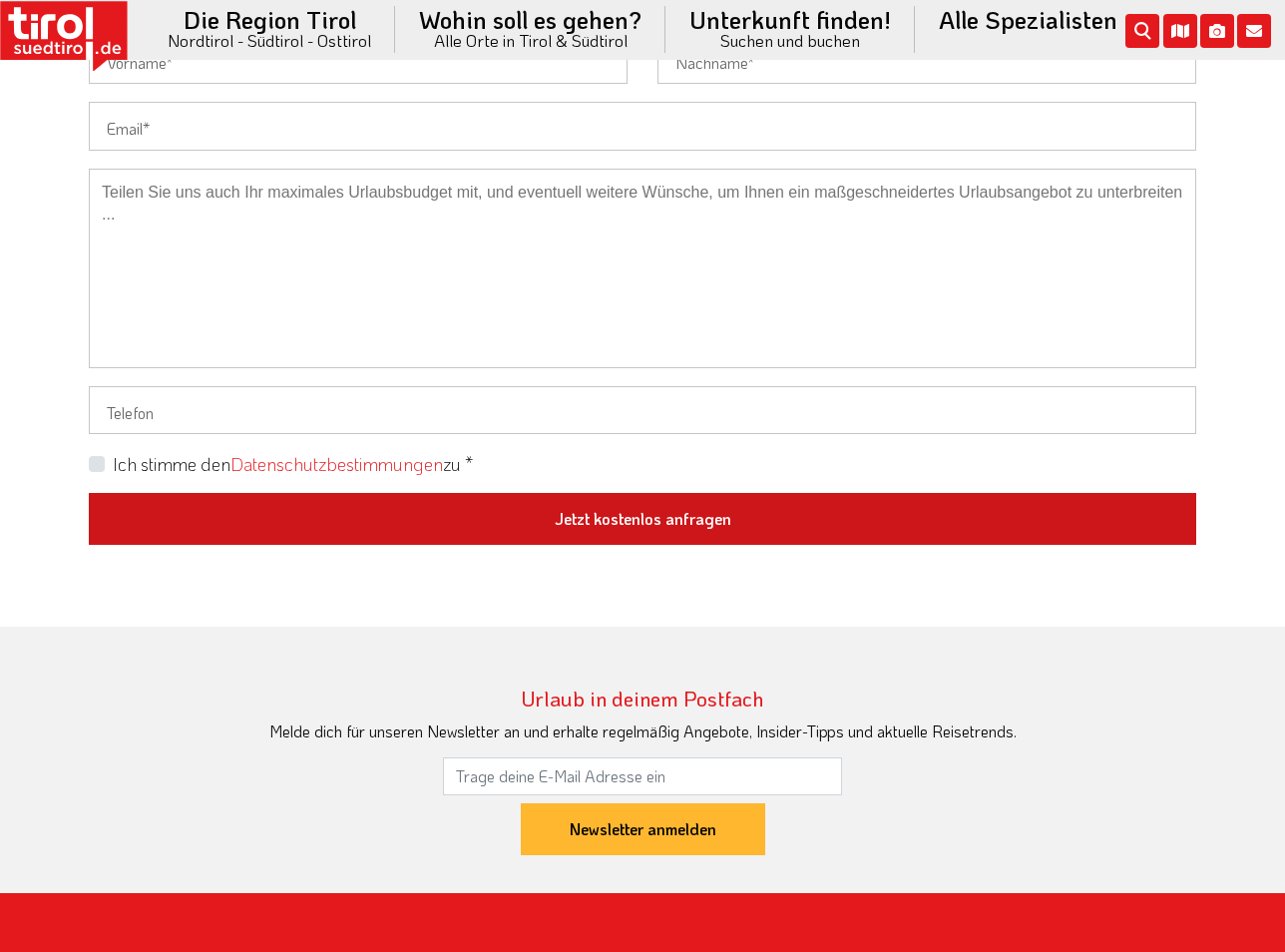 click on "Jetzt kostenlos anfragen" at bounding box center (642, 519) 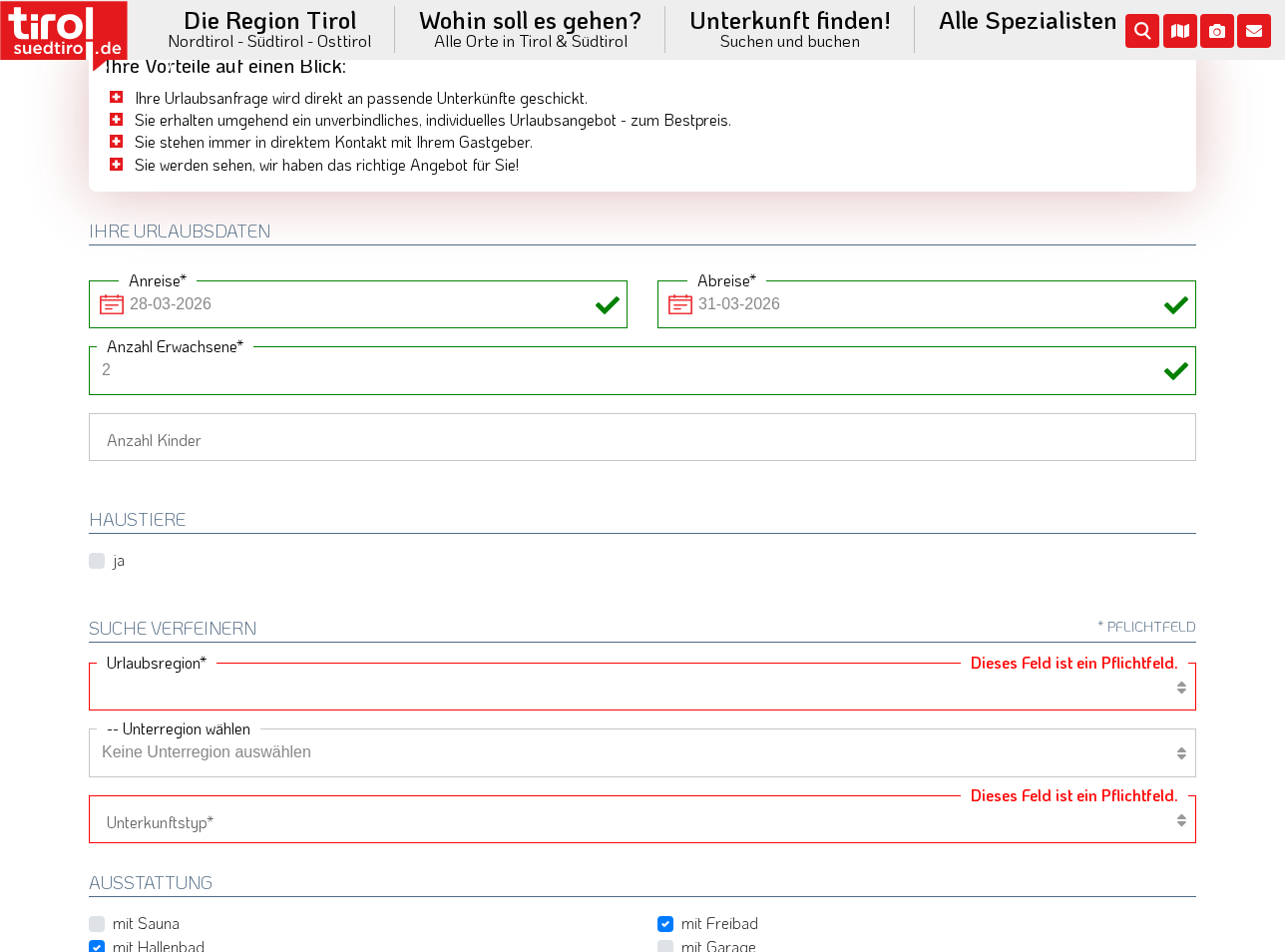 scroll, scrollTop: 0, scrollLeft: 0, axis: both 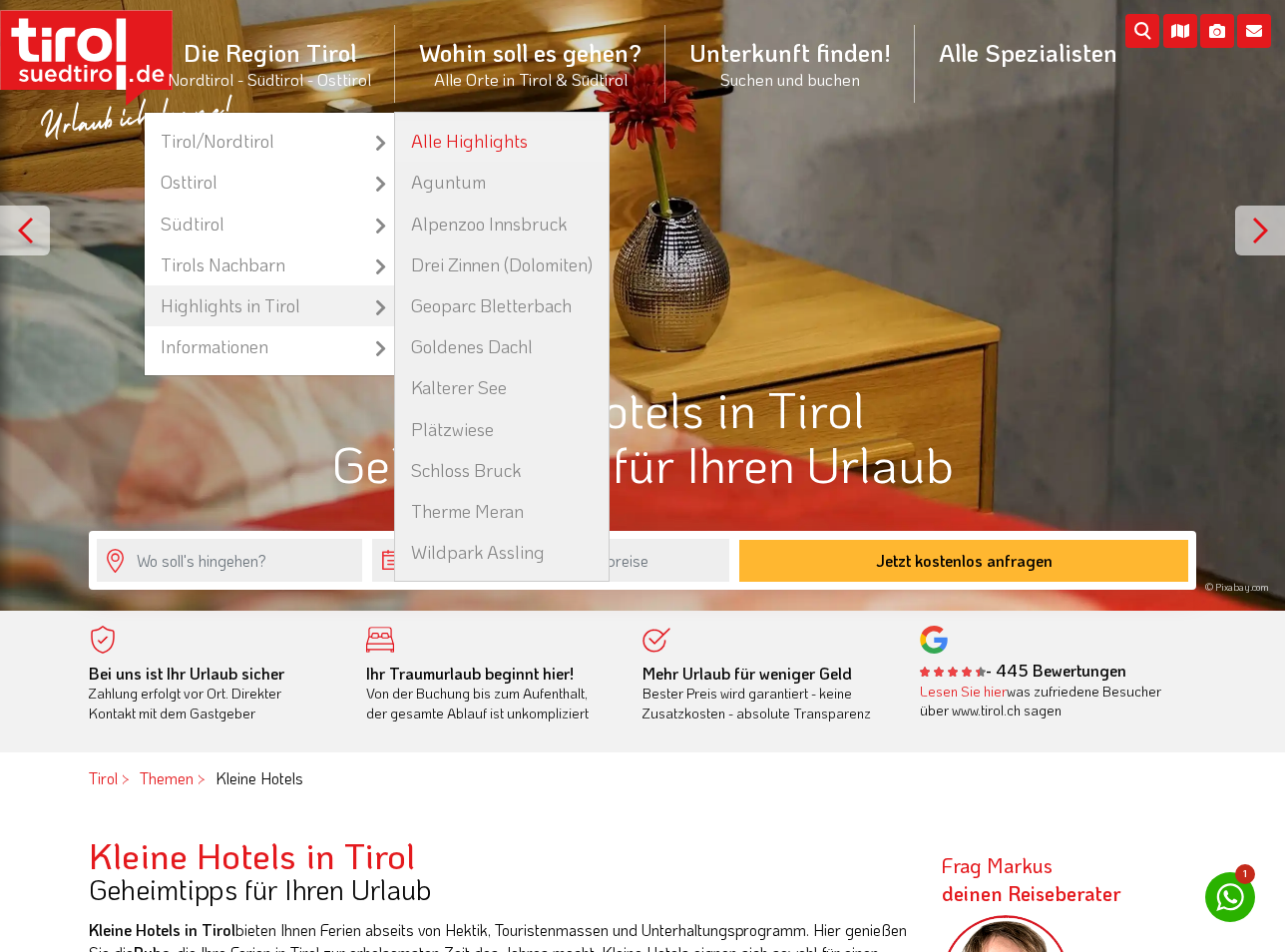 click on "Alle Highlights" at bounding box center [502, 141] 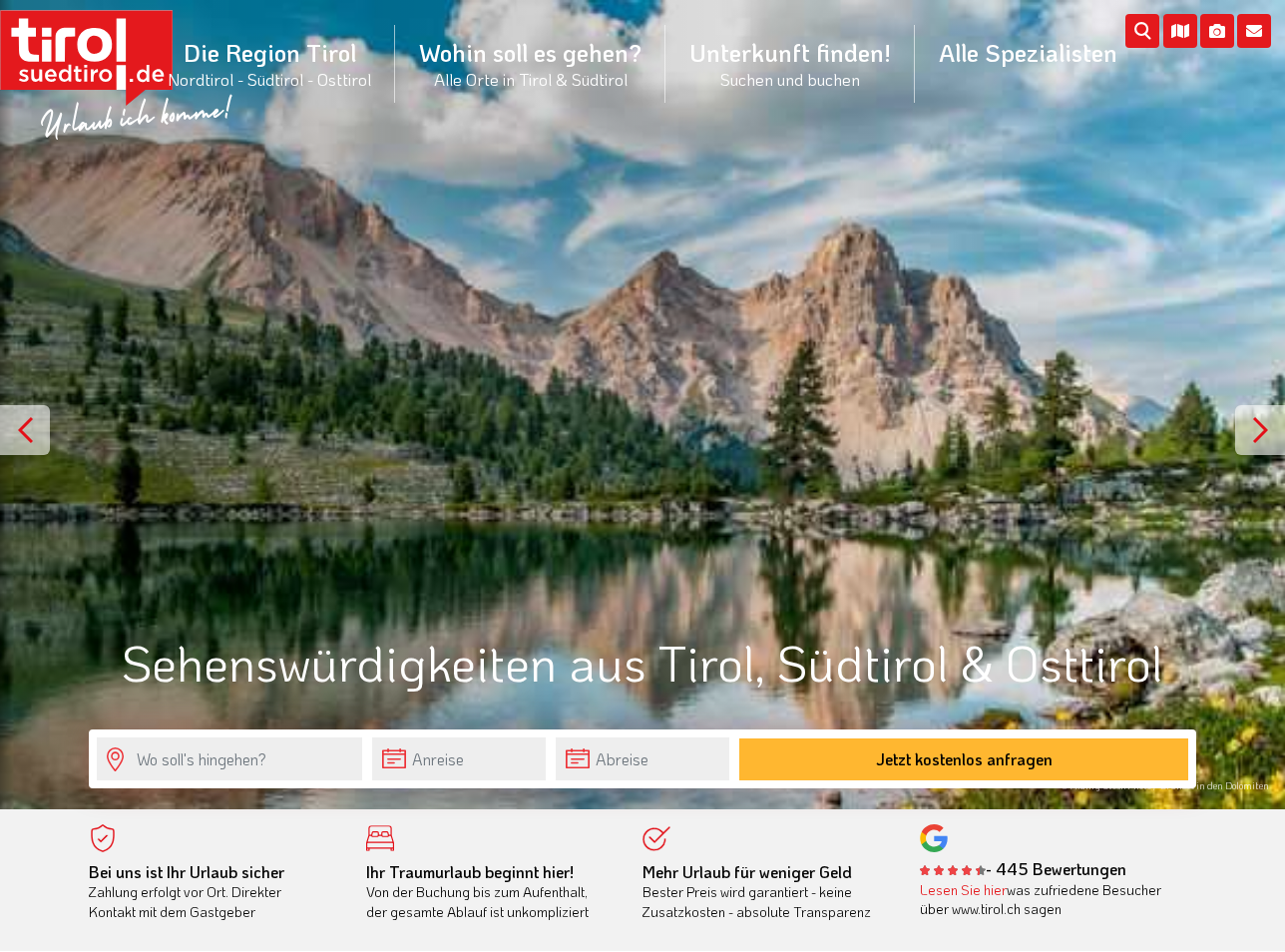 scroll, scrollTop: 0, scrollLeft: 0, axis: both 